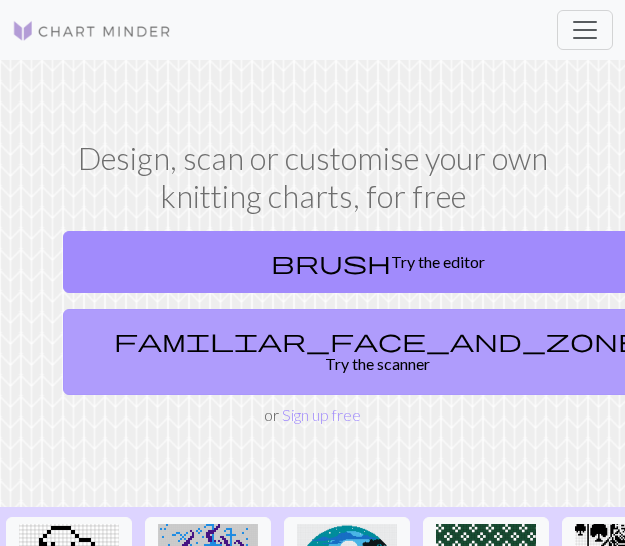 scroll, scrollTop: 0, scrollLeft: 0, axis: both 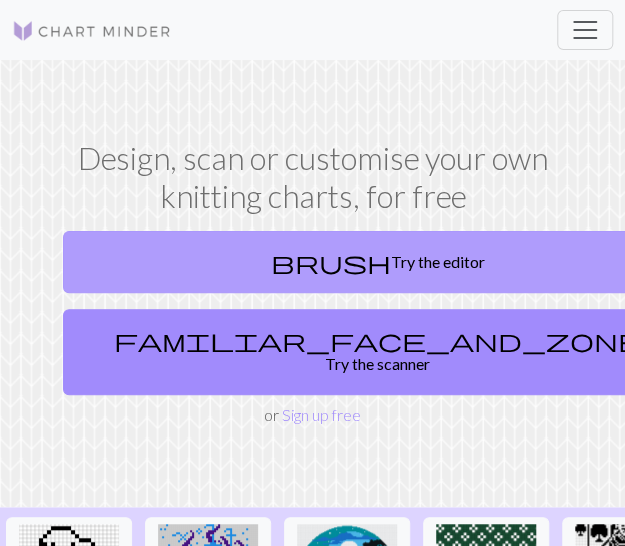 click on "brush  Try the editor" at bounding box center [378, 262] 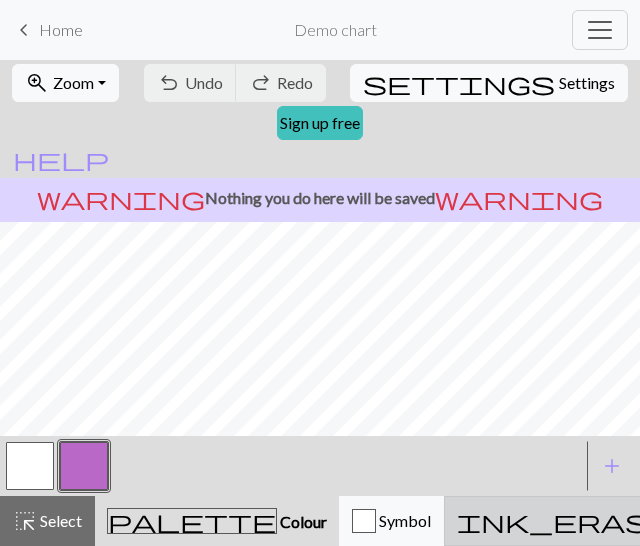 click on "Erase" at bounding box center (717, 520) 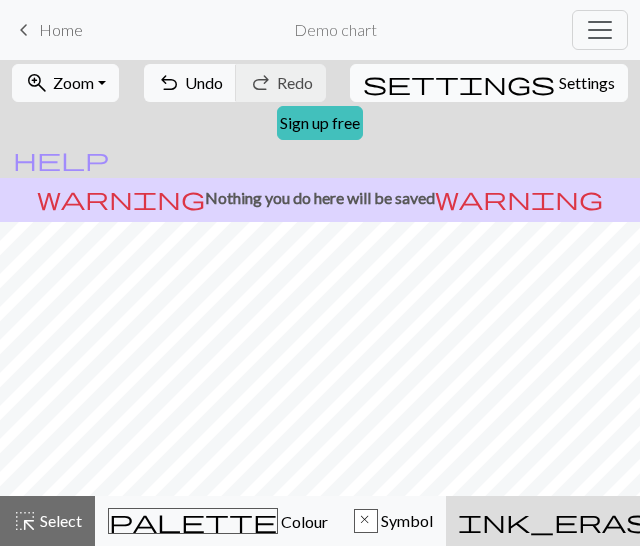 click on "Settings" at bounding box center [587, 83] 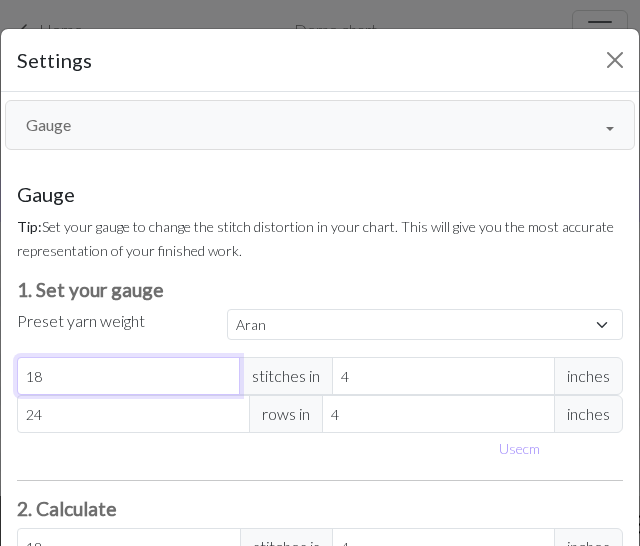 drag, startPoint x: 113, startPoint y: 379, endPoint x: 14, endPoint y: 379, distance: 99 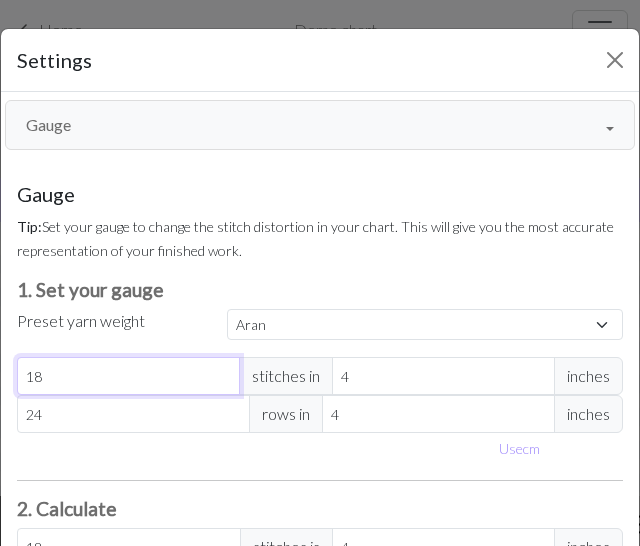 select on "custom" 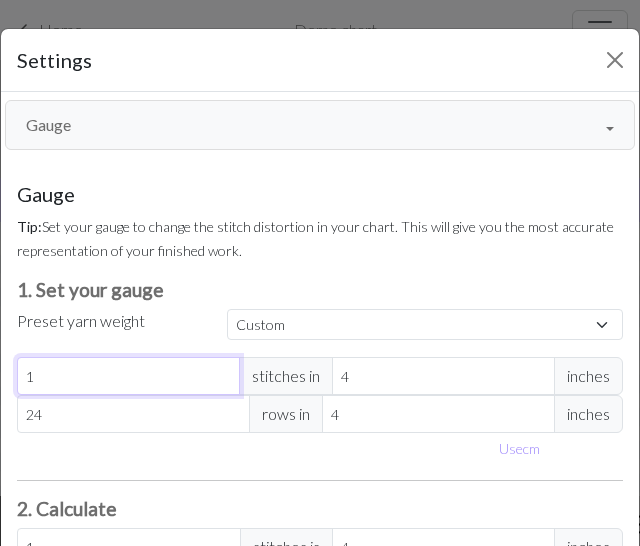 type on "12" 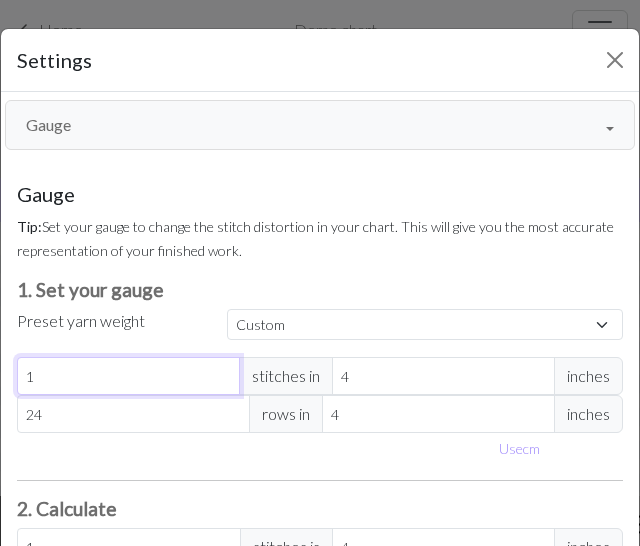 type on "12" 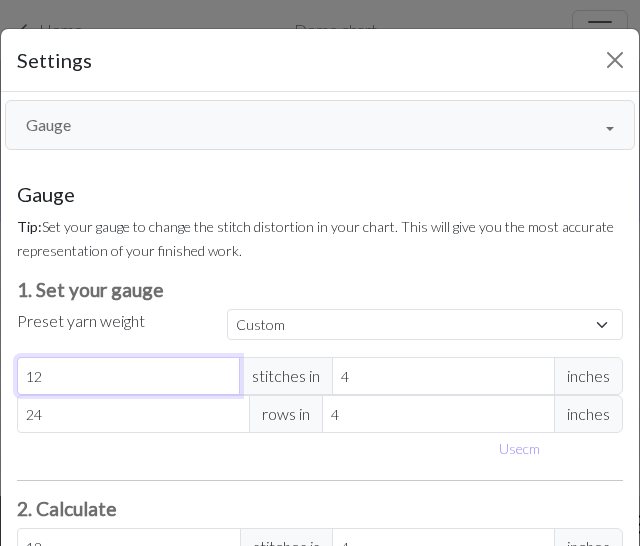 type on "12" 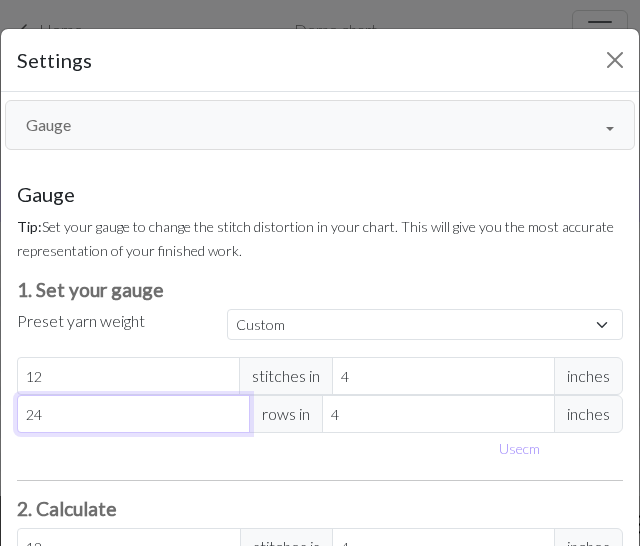 click on "24" at bounding box center [133, 414] 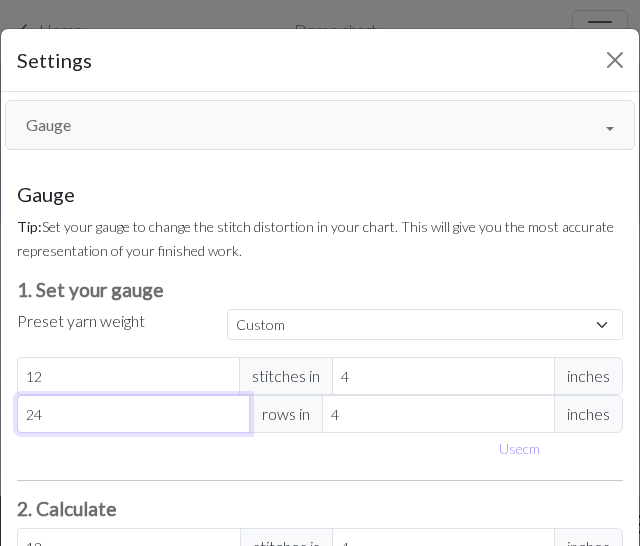 type on "2" 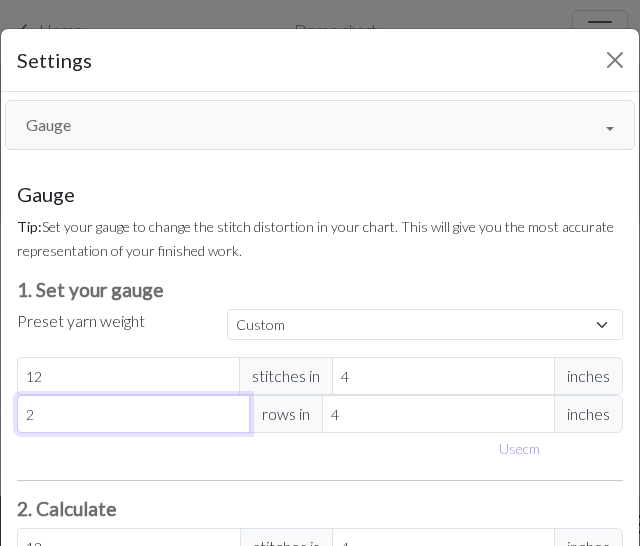 type 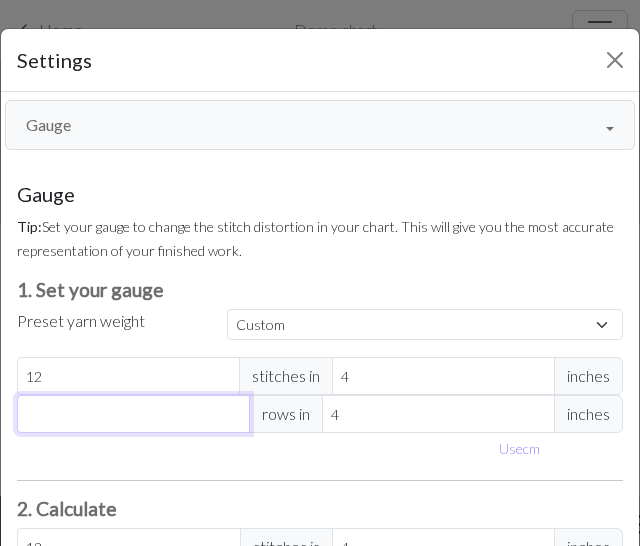 type on "1" 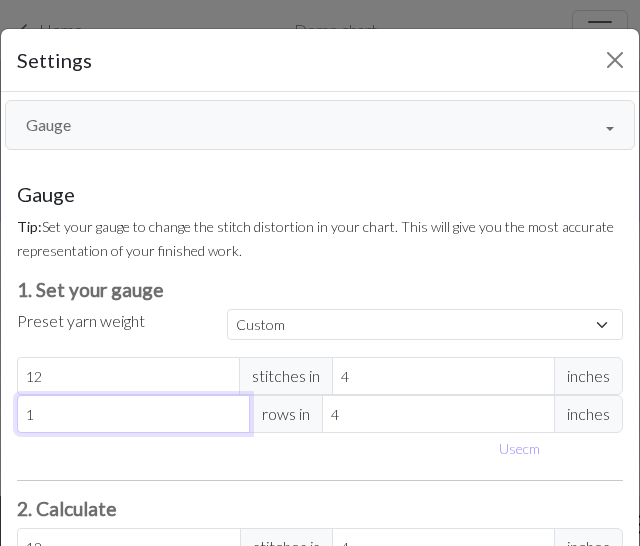 type on "12" 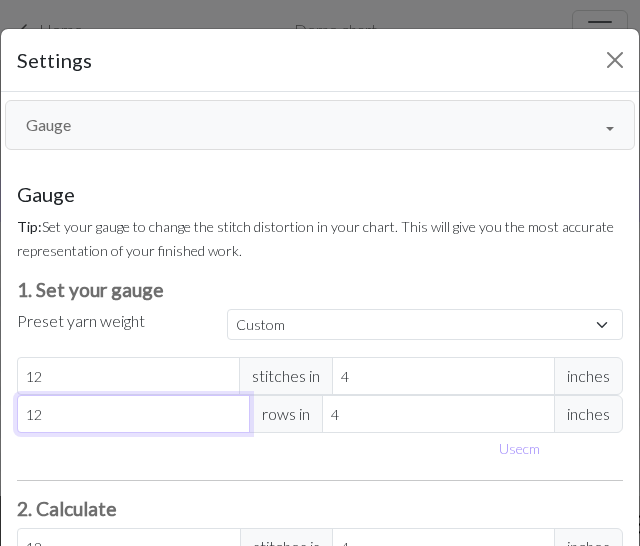 type on "11" 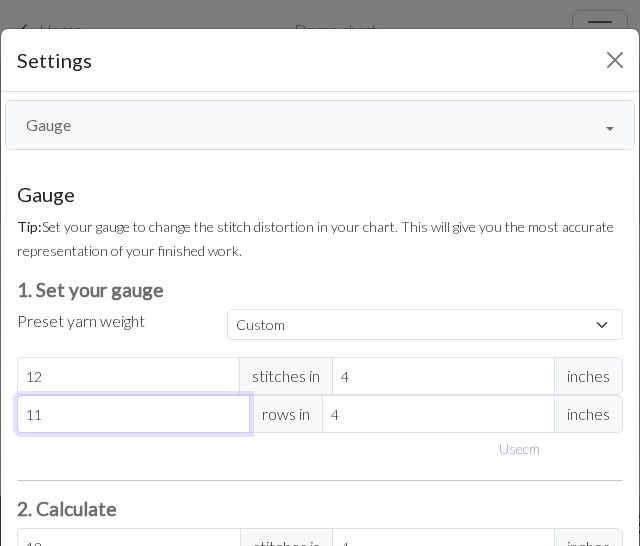 type on "10" 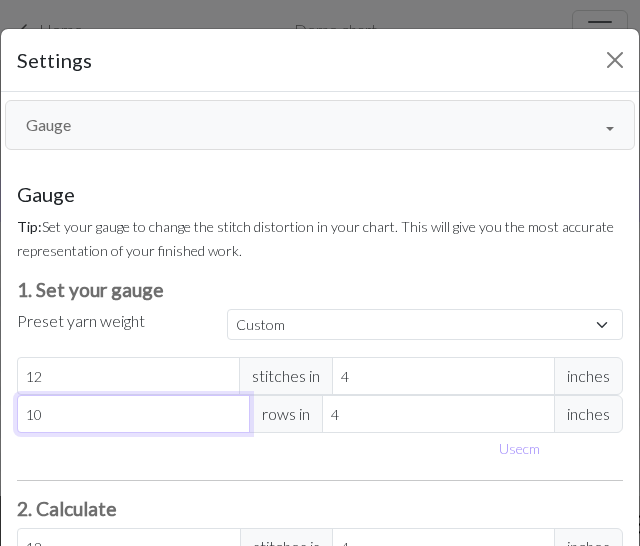 type on "9" 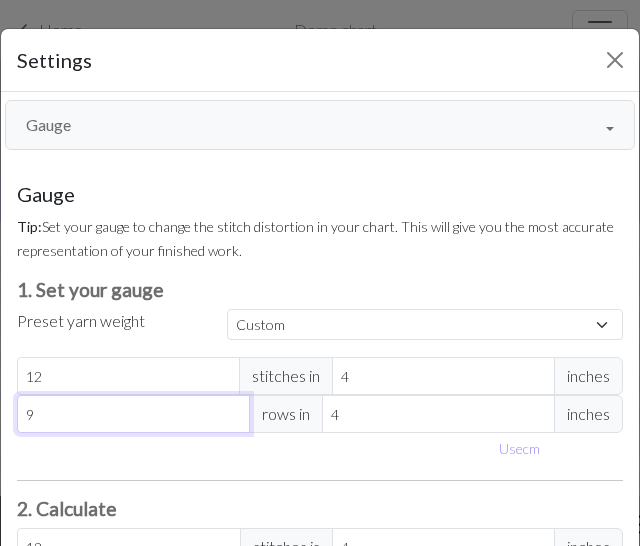 type on "8" 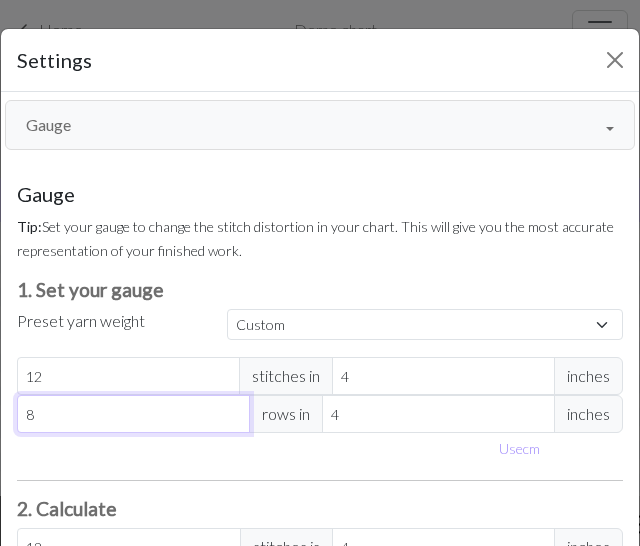 scroll, scrollTop: 168, scrollLeft: 0, axis: vertical 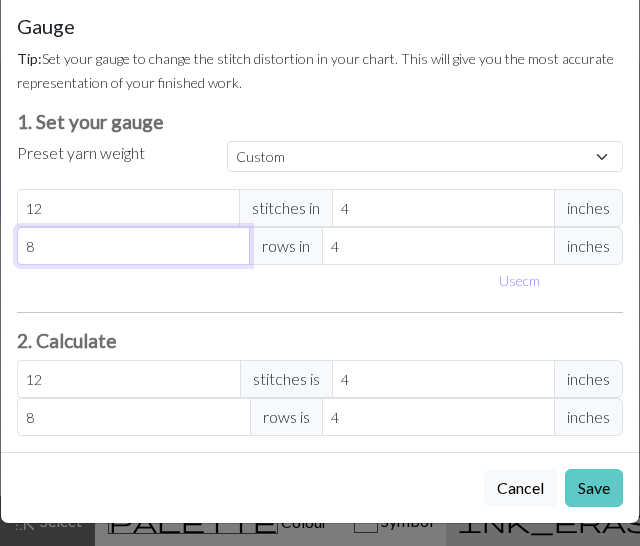 type on "8" 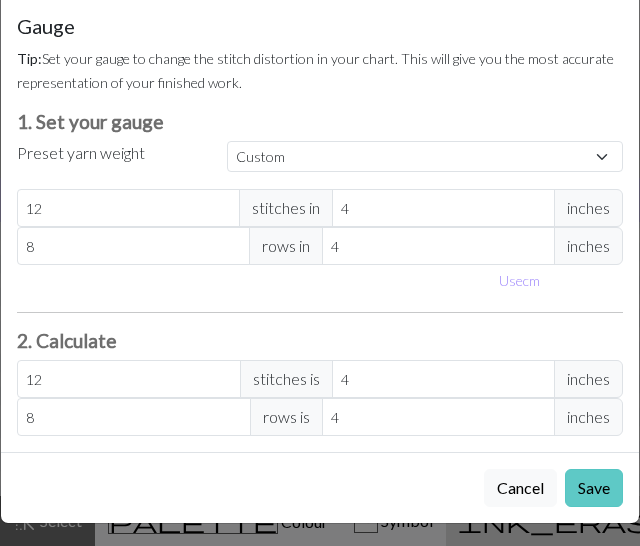 click on "Save" at bounding box center [594, 488] 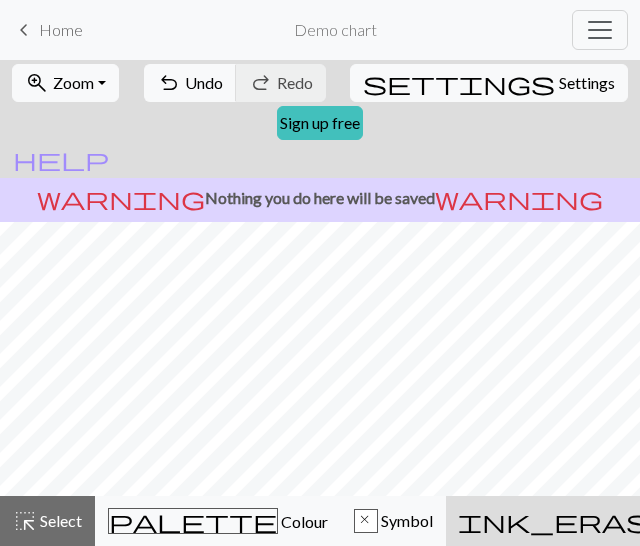 scroll, scrollTop: 338, scrollLeft: 0, axis: vertical 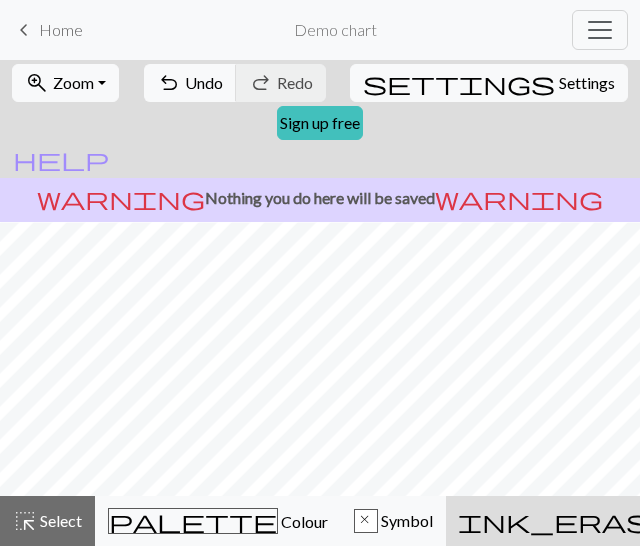 click on "Knitting mode" at bounding box center (1150, 520) 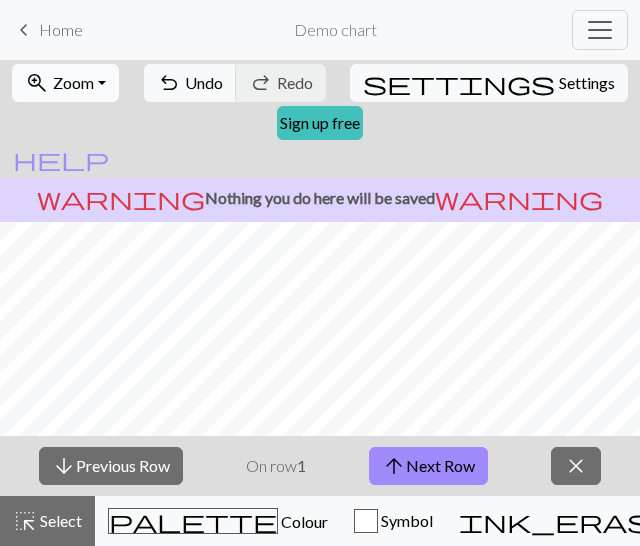 click on "Zoom" at bounding box center (73, 82) 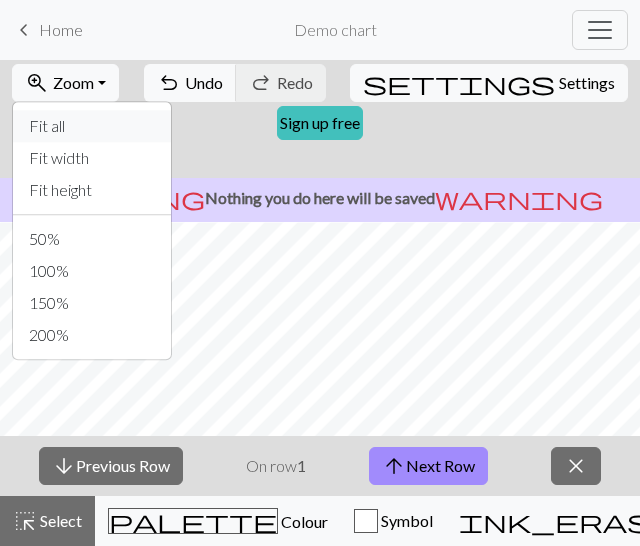 click on "Fit all" at bounding box center [92, 126] 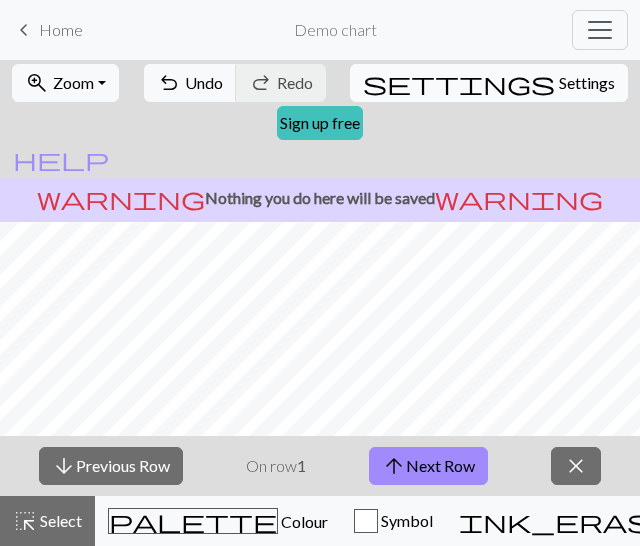 click on "Settings" at bounding box center (587, 83) 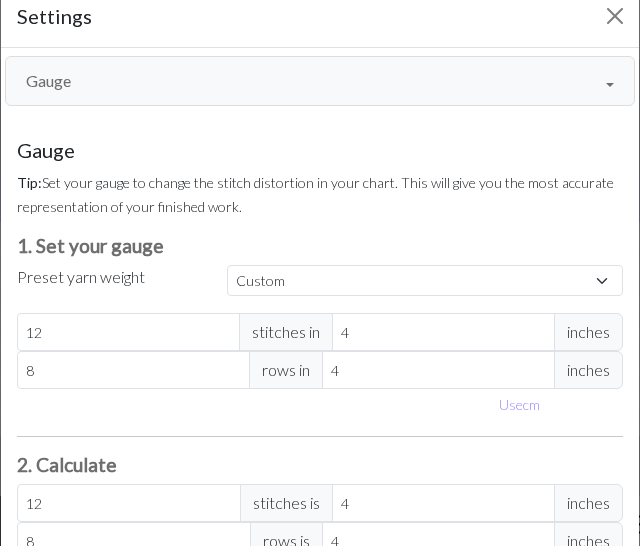 scroll, scrollTop: 0, scrollLeft: 0, axis: both 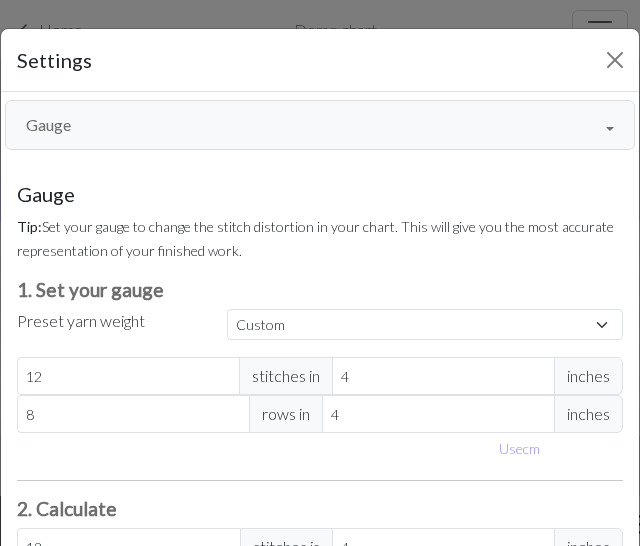 click on "Gauge" at bounding box center [320, 125] 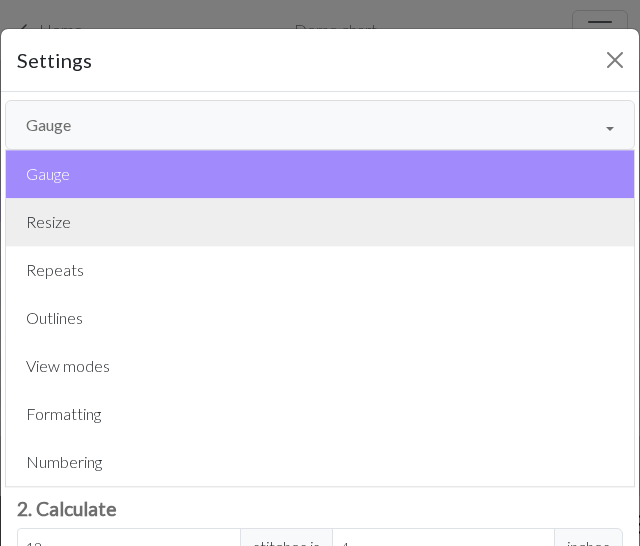 click on "Resize" at bounding box center [320, 222] 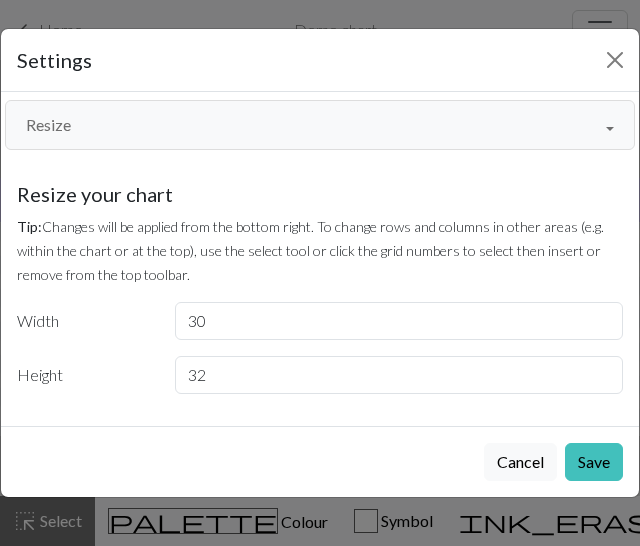 click on "Resize" at bounding box center (320, 125) 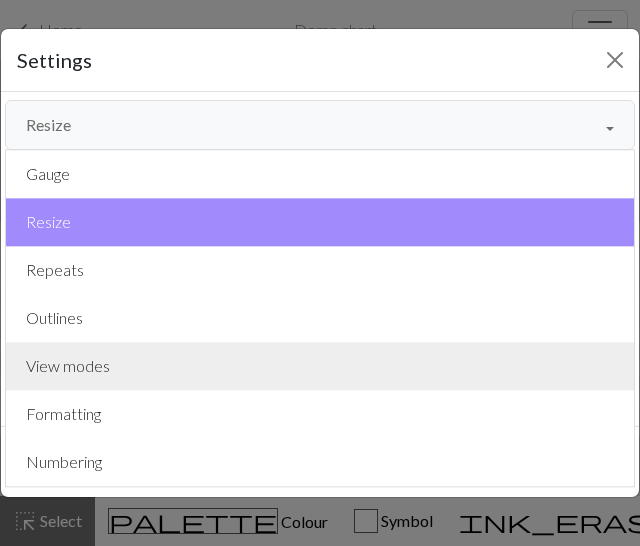 click on "View modes" at bounding box center (320, 366) 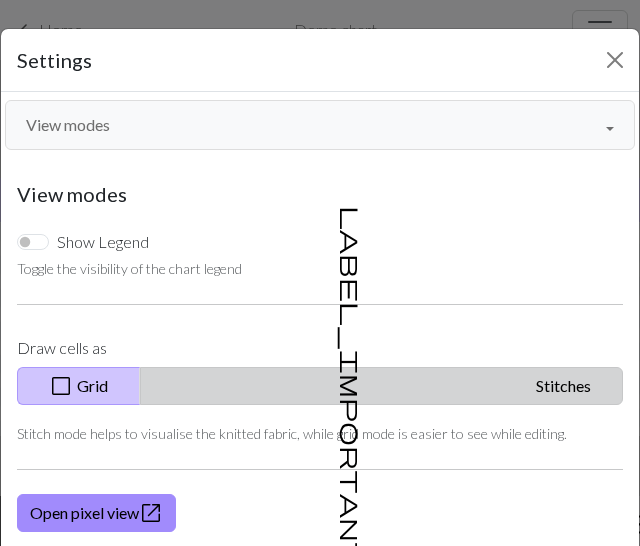 click on "label_important Stitches" at bounding box center [381, 386] 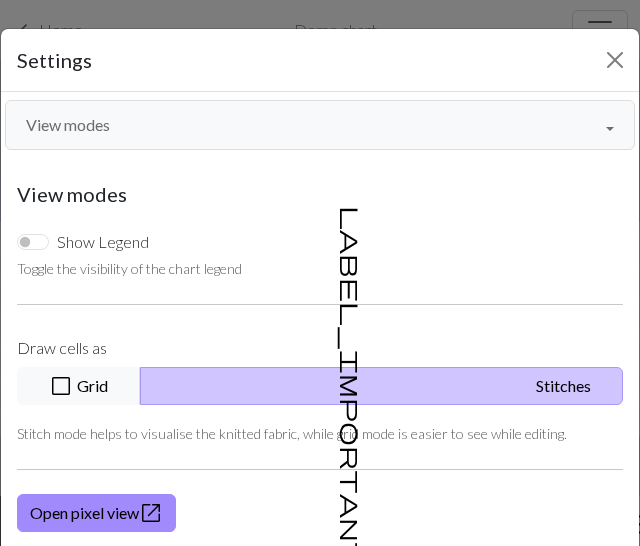click on "View modes" at bounding box center [320, 125] 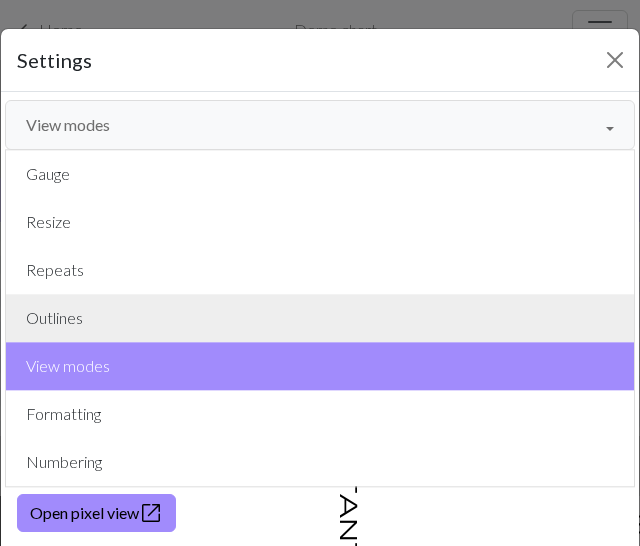 click on "Outlines" at bounding box center [320, 318] 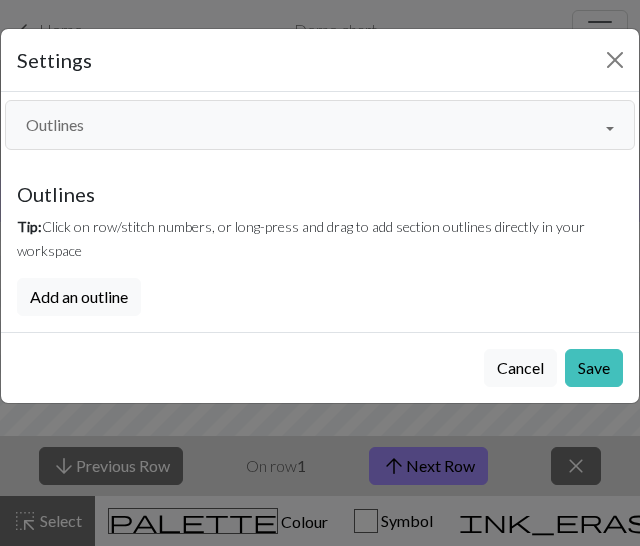 click on "Outlines" at bounding box center [320, 125] 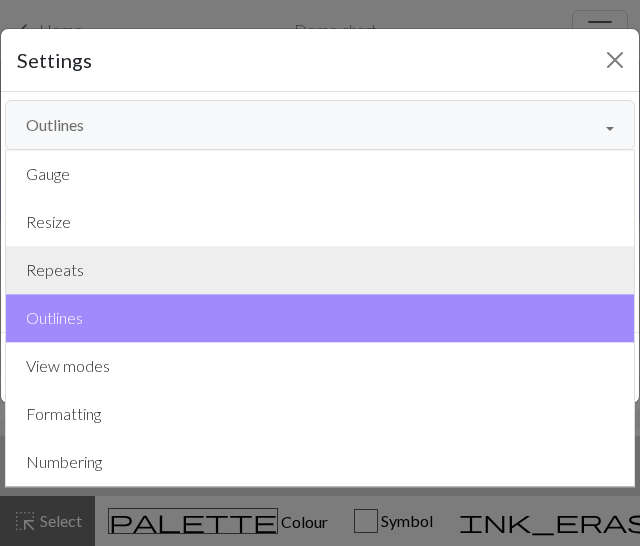 click on "Repeats" at bounding box center [320, 270] 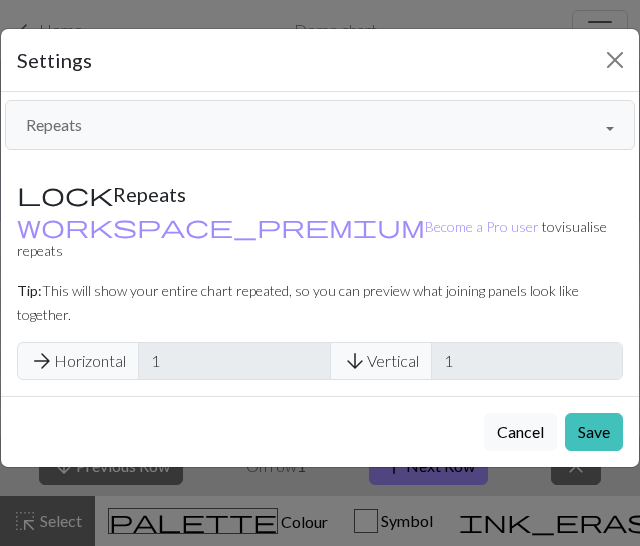 click on "Repeats" at bounding box center (320, 125) 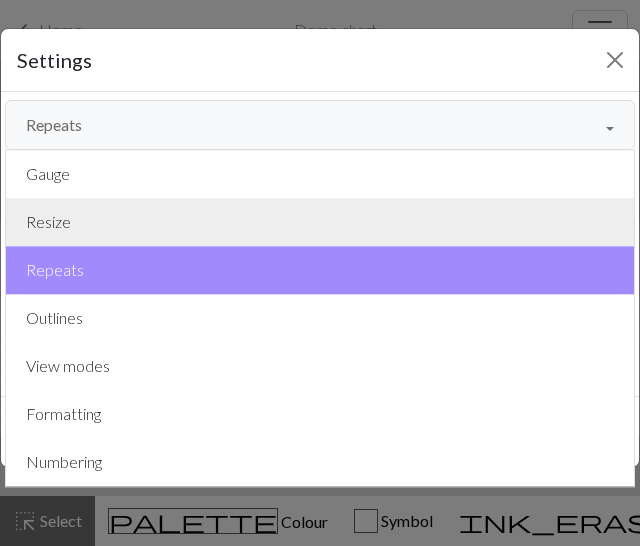 click on "Resize" at bounding box center (320, 222) 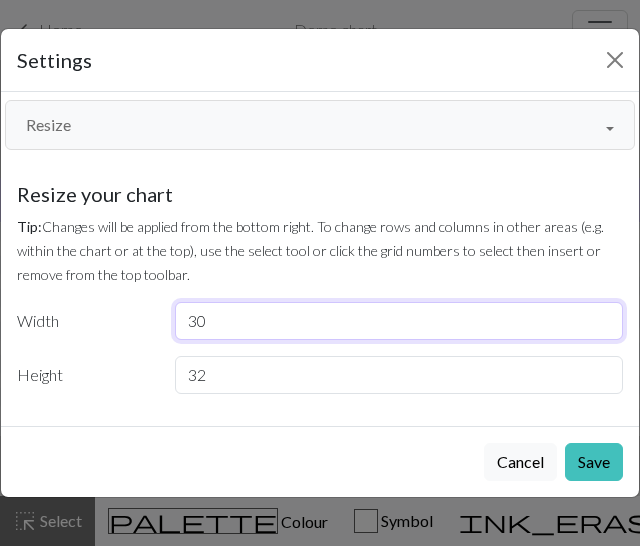 drag, startPoint x: 230, startPoint y: 319, endPoint x: 170, endPoint y: 323, distance: 60.133186 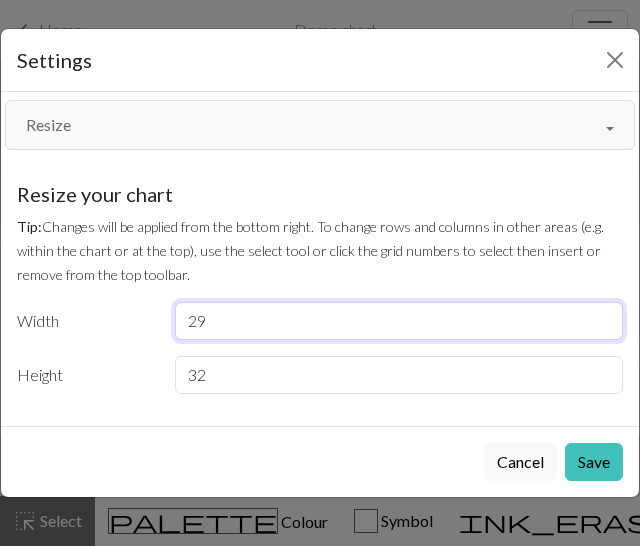click on "29" at bounding box center [399, 321] 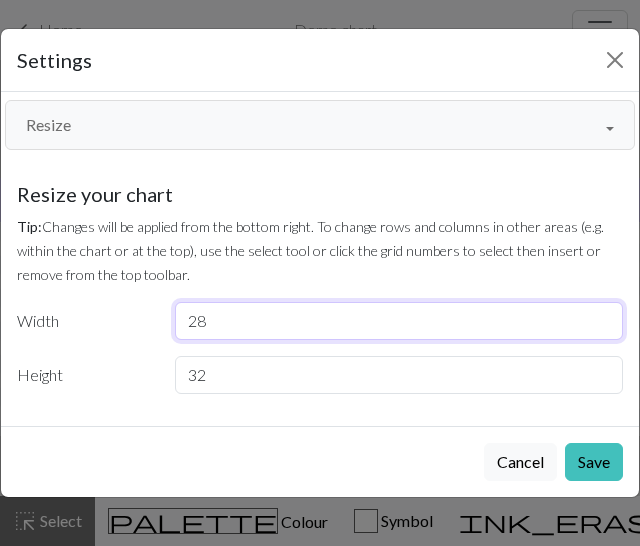 click on "28" at bounding box center [399, 321] 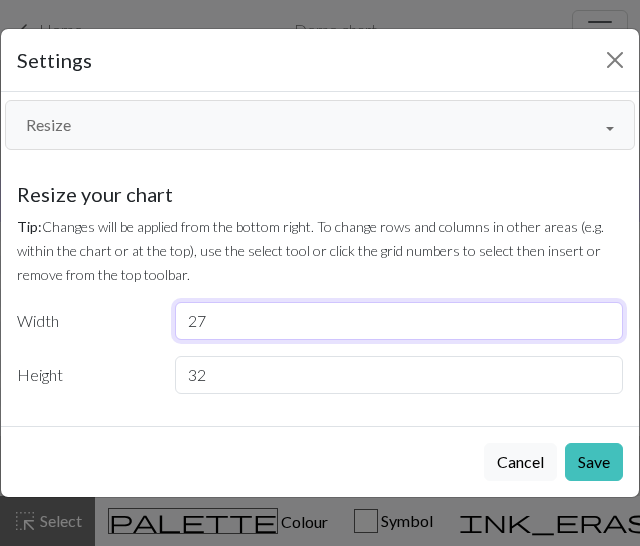click on "27" at bounding box center [399, 321] 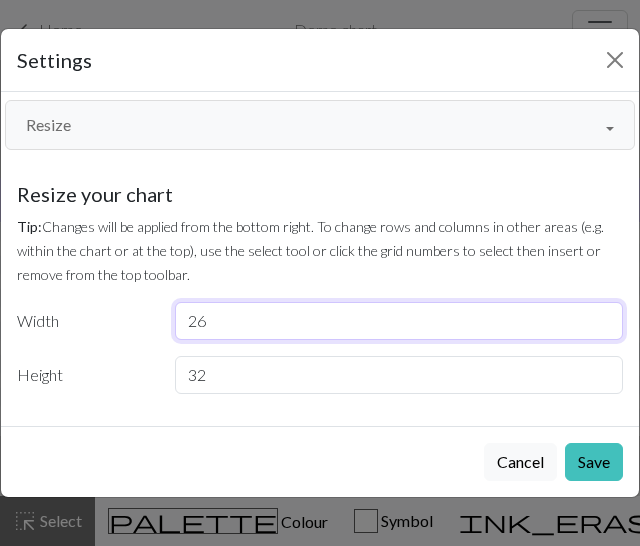 click on "26" at bounding box center [399, 321] 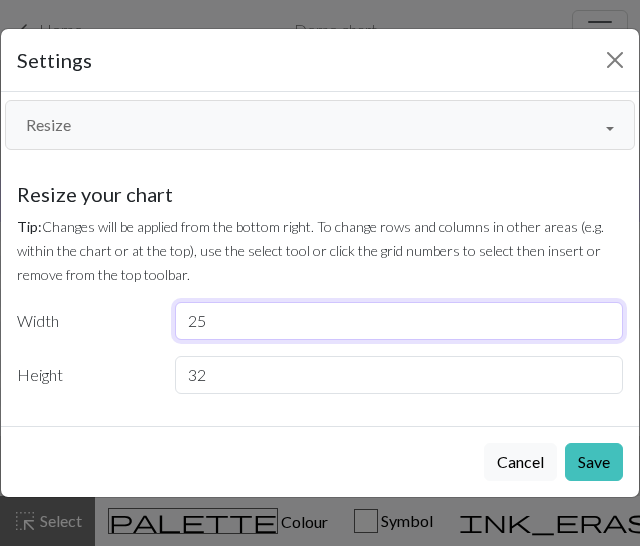 click on "25" at bounding box center (399, 321) 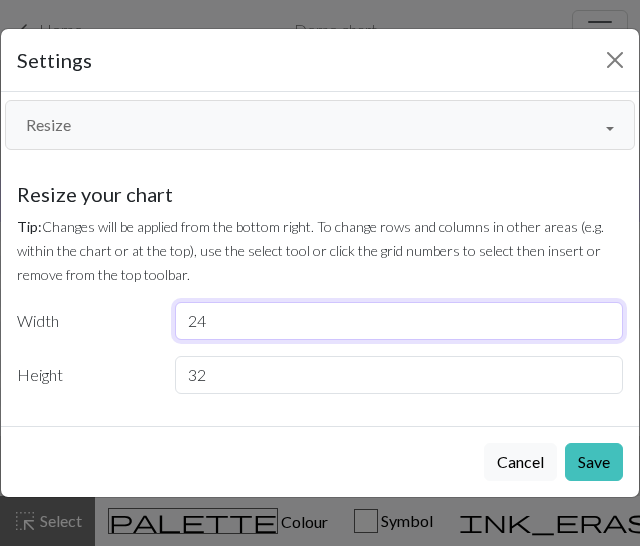 click on "24" at bounding box center [399, 321] 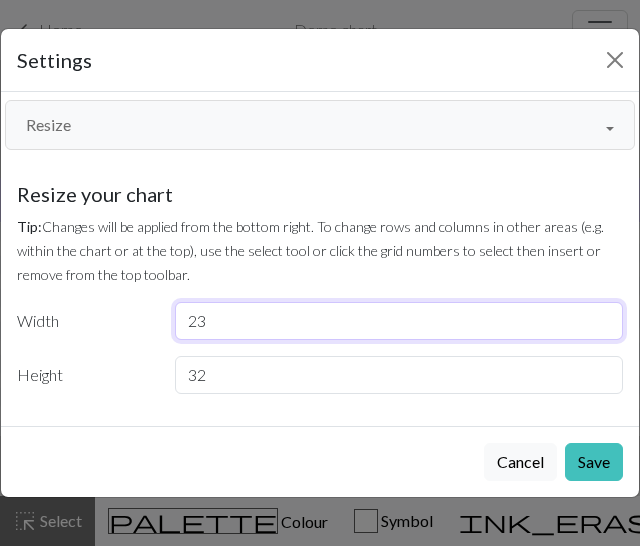 click on "23" at bounding box center (399, 321) 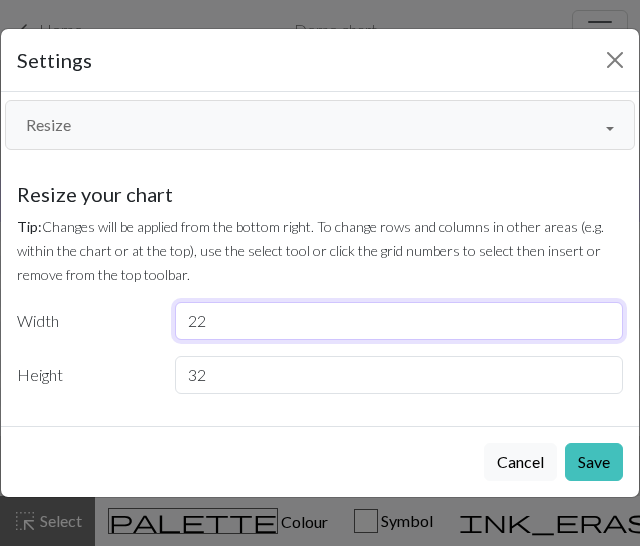 click on "22" at bounding box center (399, 321) 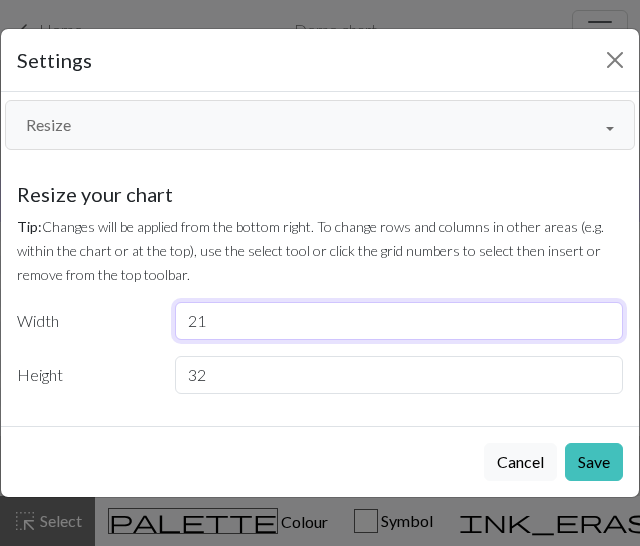 click on "21" at bounding box center [399, 321] 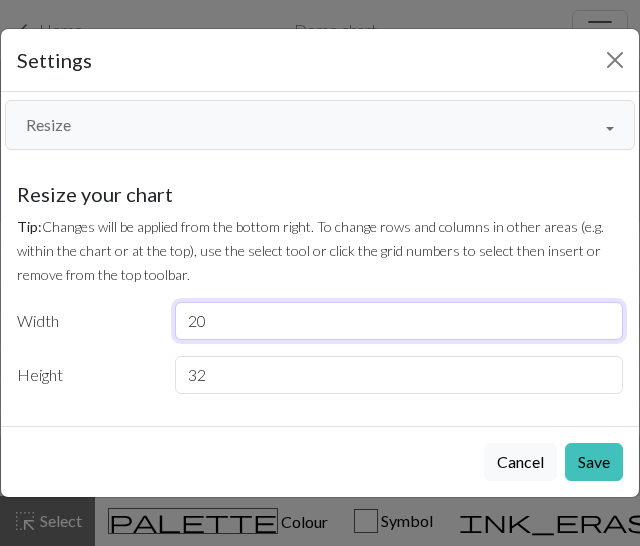 click on "20" at bounding box center [399, 321] 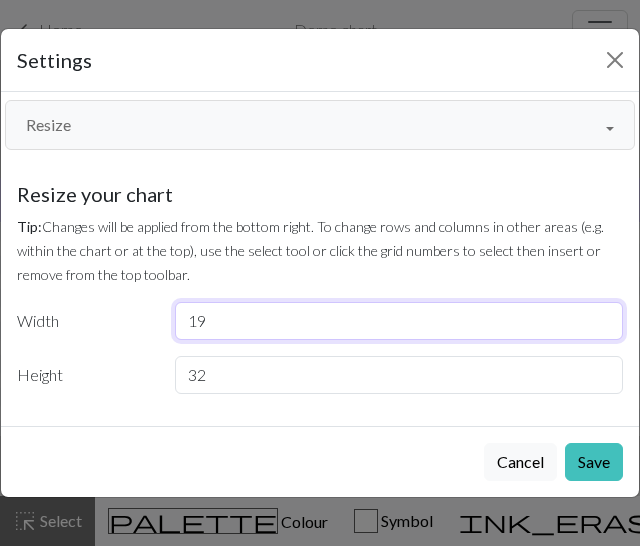 click on "19" at bounding box center (399, 321) 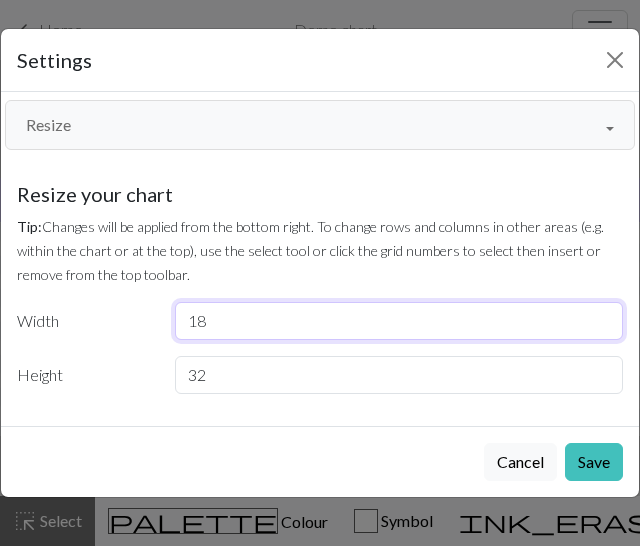 click on "18" at bounding box center (399, 321) 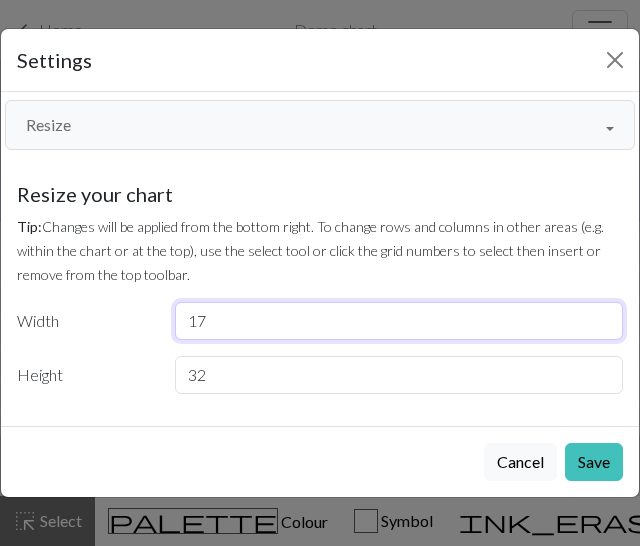 click on "17" at bounding box center [399, 321] 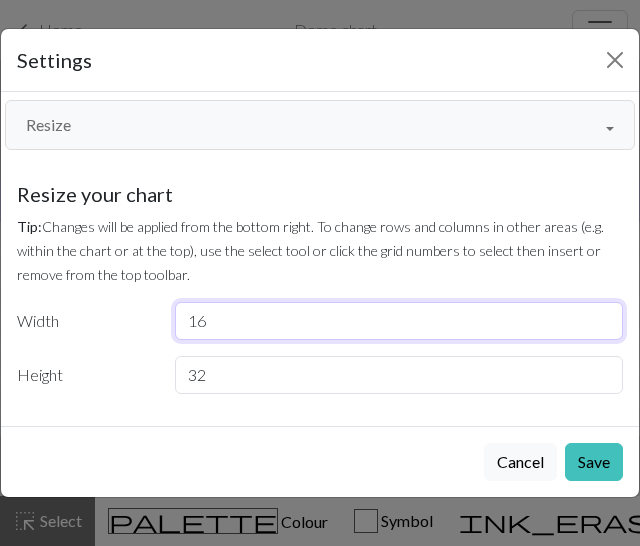 click on "16" at bounding box center [399, 321] 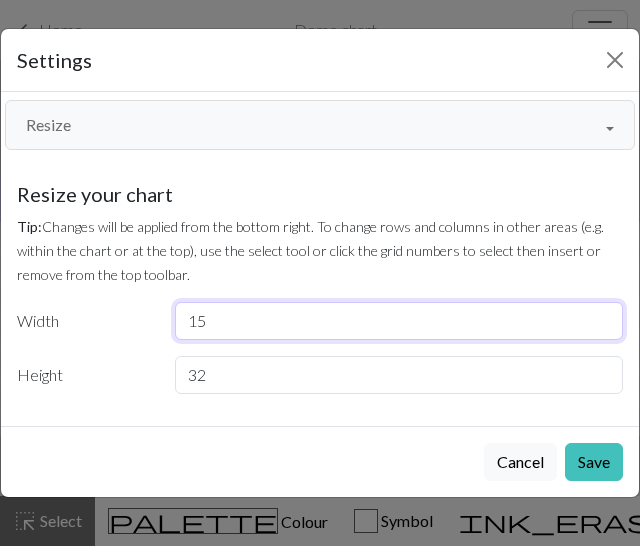 type on "15" 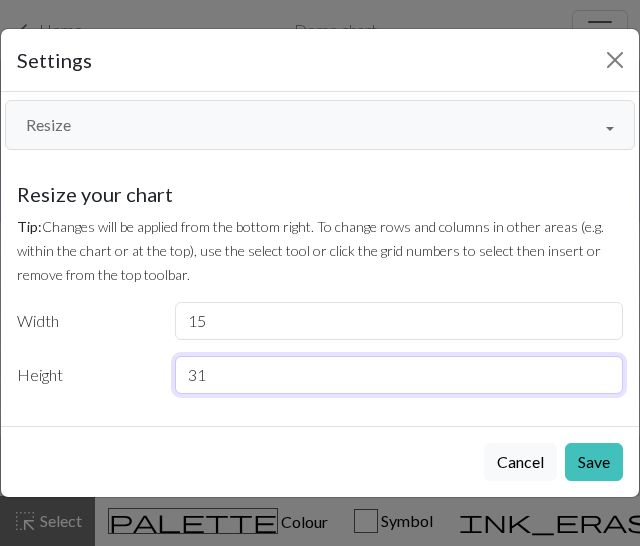 click on "31" at bounding box center (399, 375) 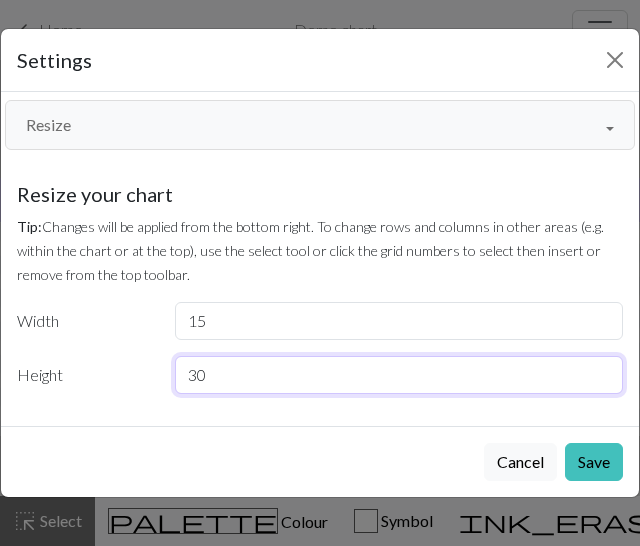 click on "30" at bounding box center [399, 375] 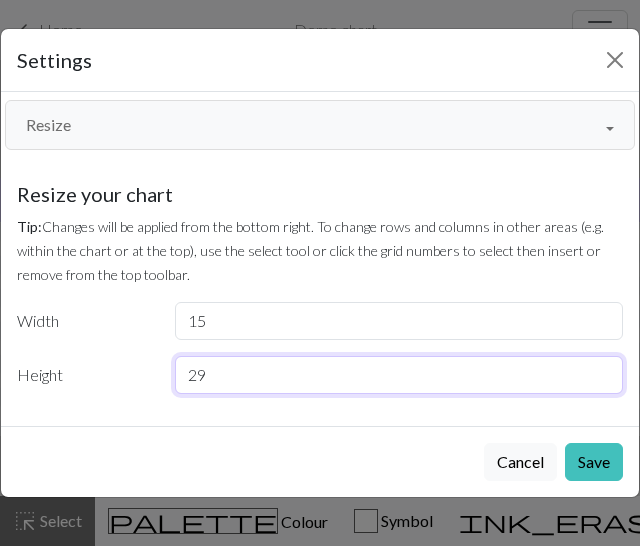 click on "29" at bounding box center [399, 375] 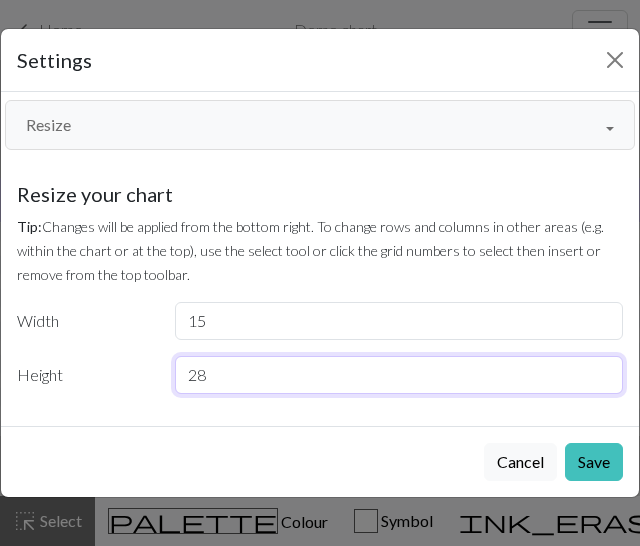 click on "28" at bounding box center [399, 375] 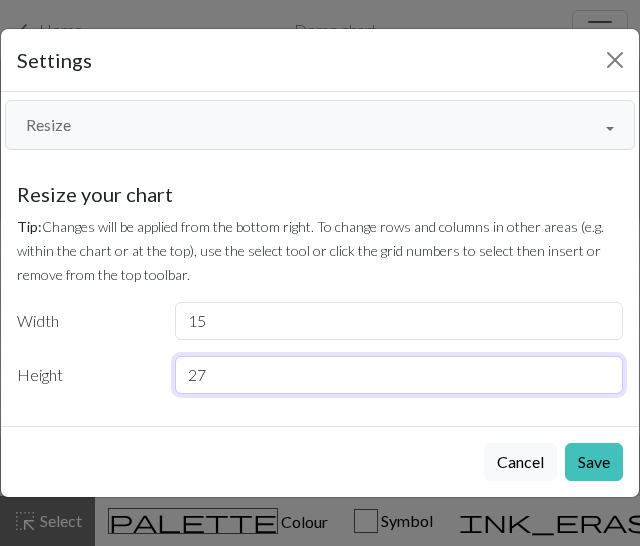 click on "27" at bounding box center [399, 375] 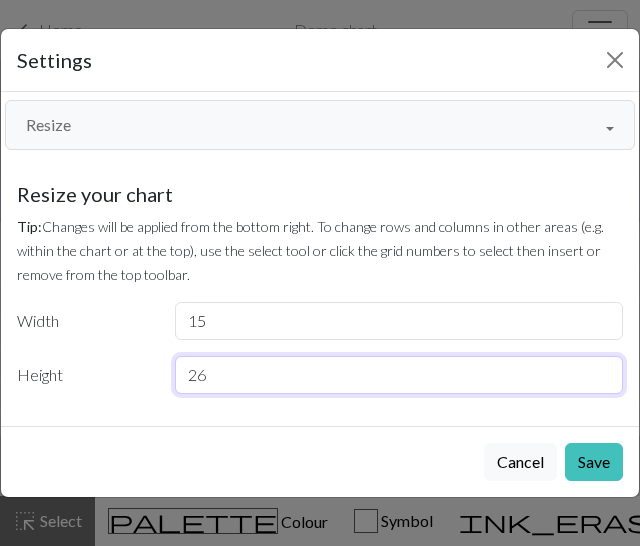 click on "26" at bounding box center (399, 375) 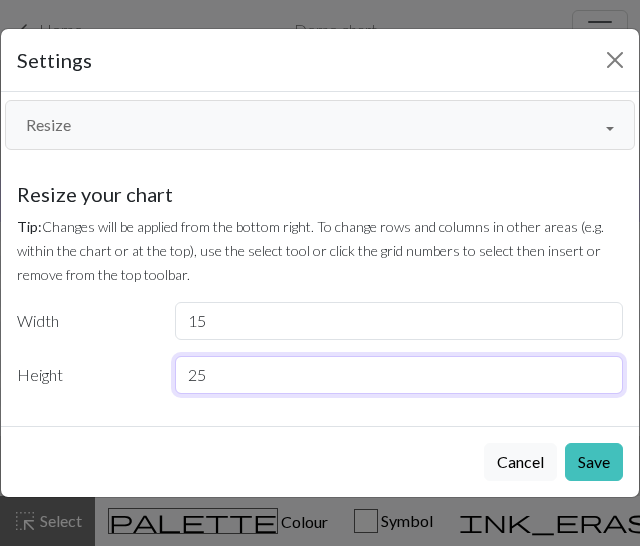 click on "25" at bounding box center (399, 375) 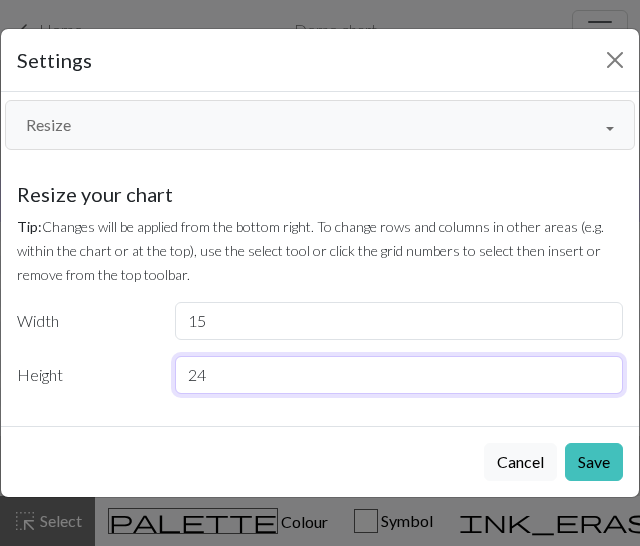 click on "24" at bounding box center [399, 375] 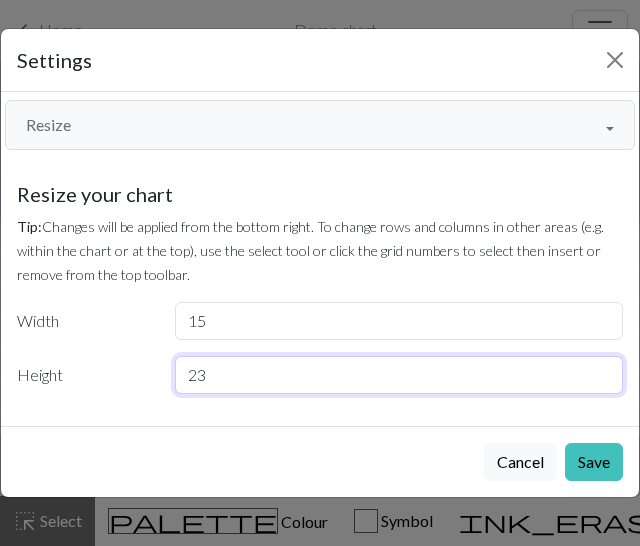 click on "23" at bounding box center (399, 375) 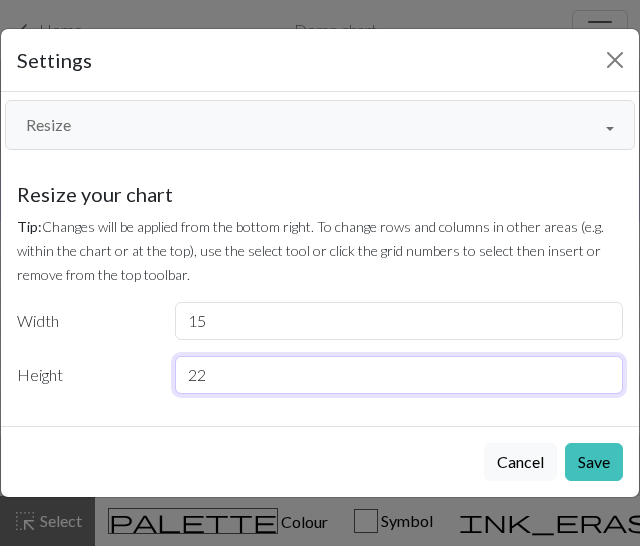 click on "22" at bounding box center [399, 375] 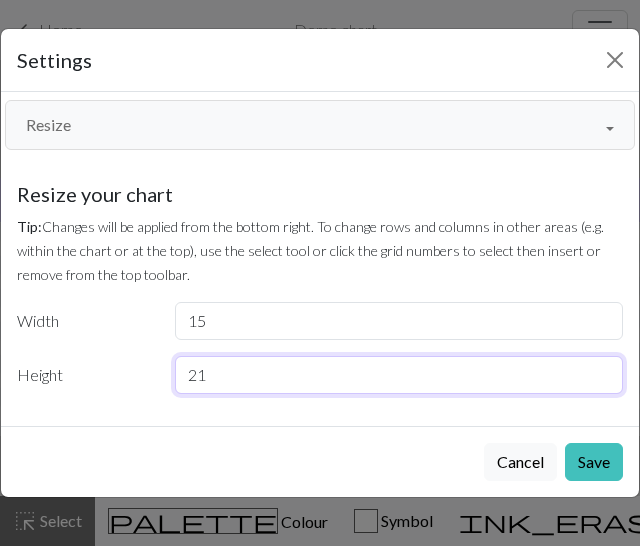 click on "21" at bounding box center (399, 375) 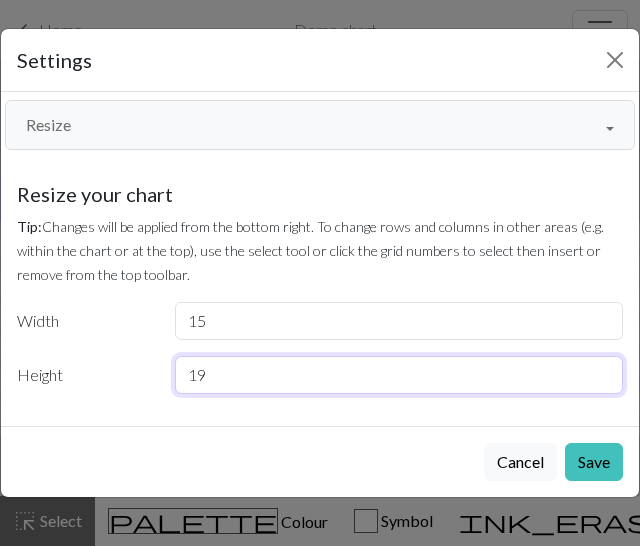 click on "19" at bounding box center (399, 375) 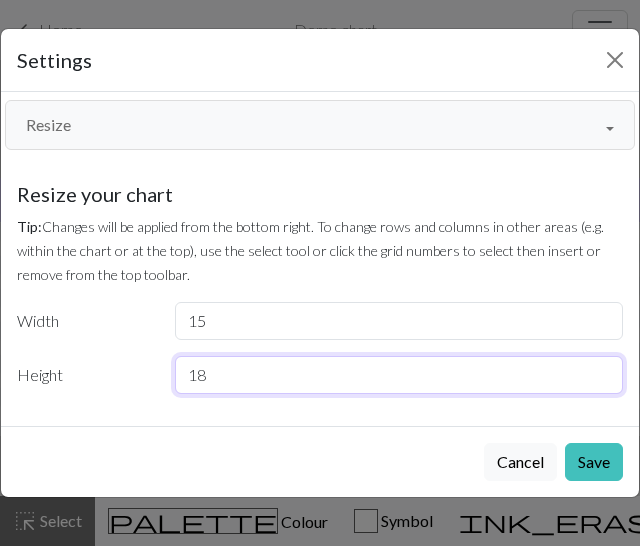click on "18" at bounding box center [399, 375] 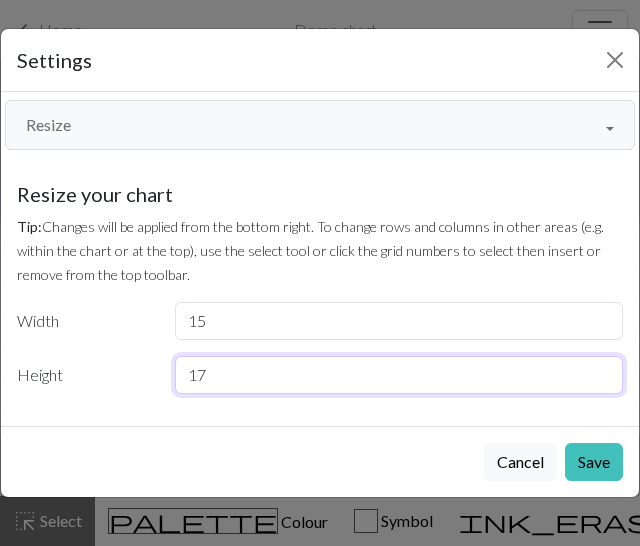 click on "17" at bounding box center (399, 375) 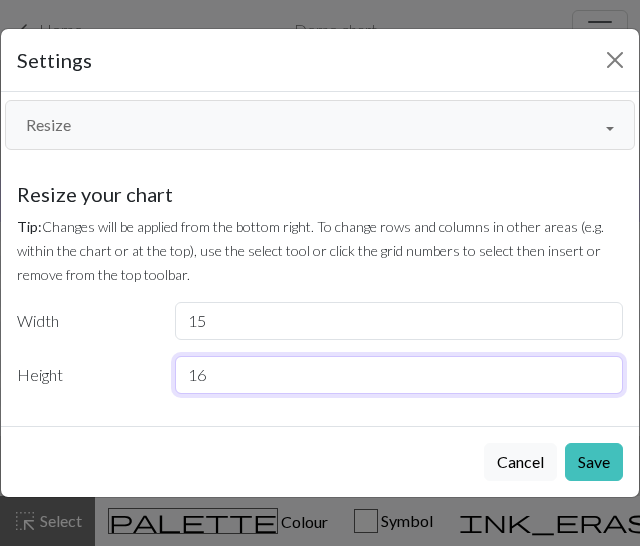 click on "16" at bounding box center [399, 375] 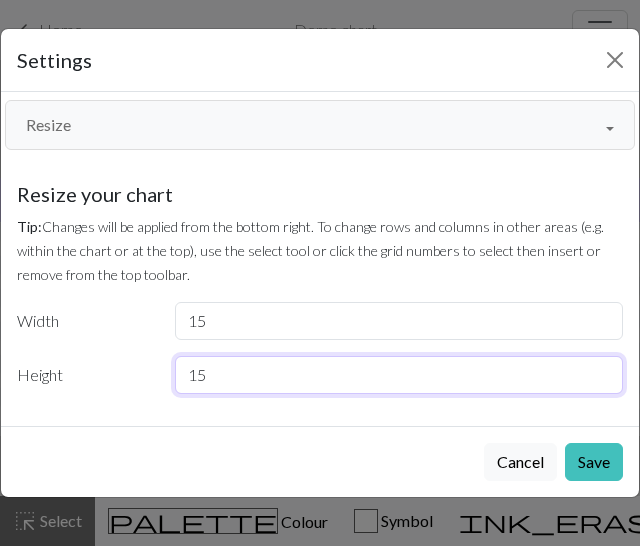 type on "15" 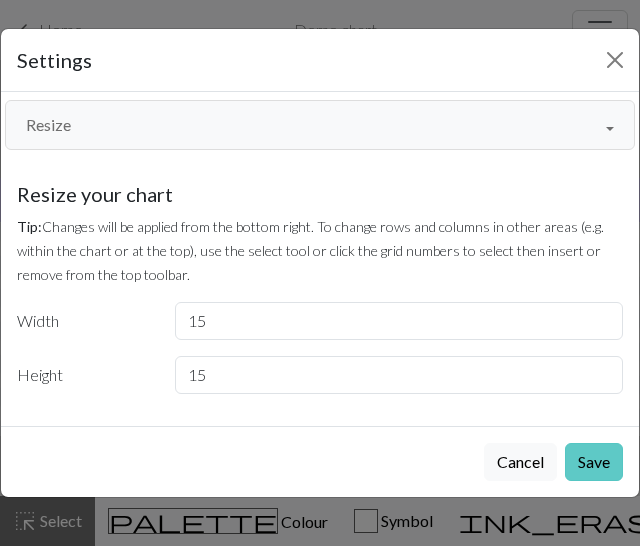 click on "Save" at bounding box center [594, 462] 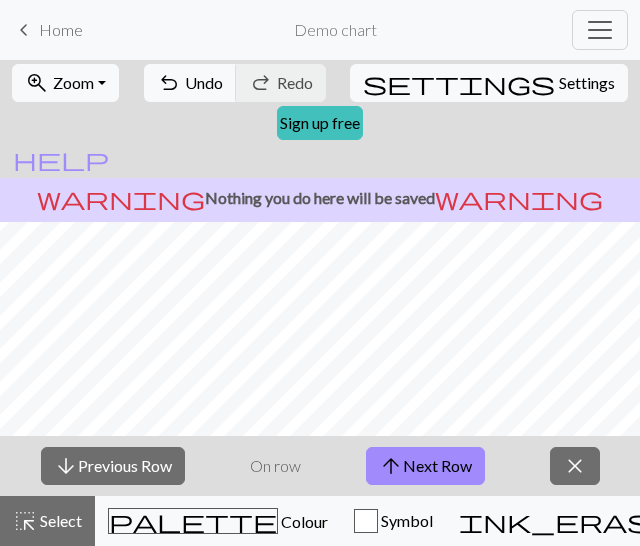 scroll, scrollTop: 34, scrollLeft: 0, axis: vertical 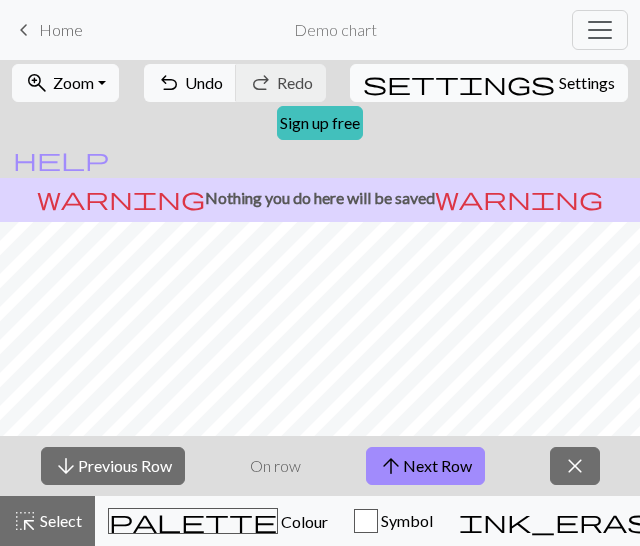 click on "Settings" at bounding box center (587, 83) 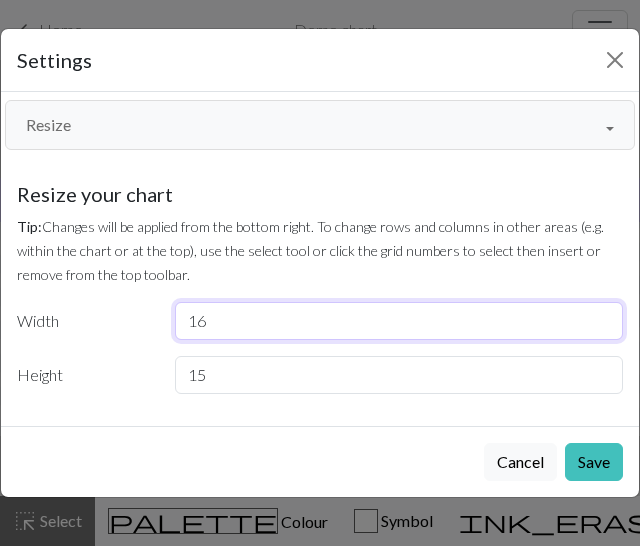 click on "16" at bounding box center [399, 321] 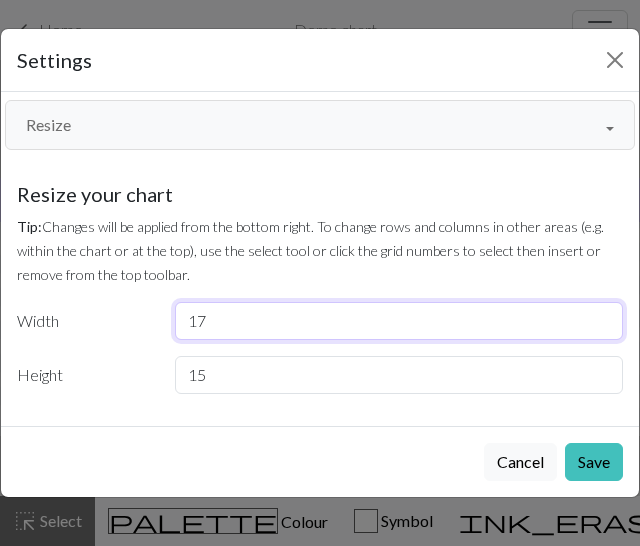 click on "17" at bounding box center [399, 321] 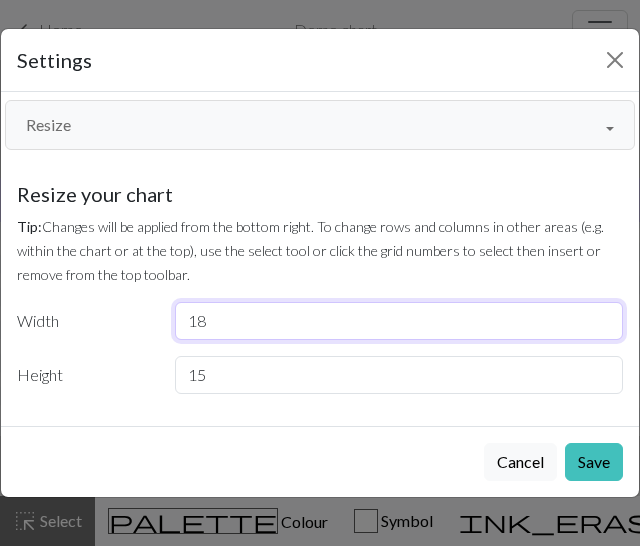 click on "18" at bounding box center [399, 321] 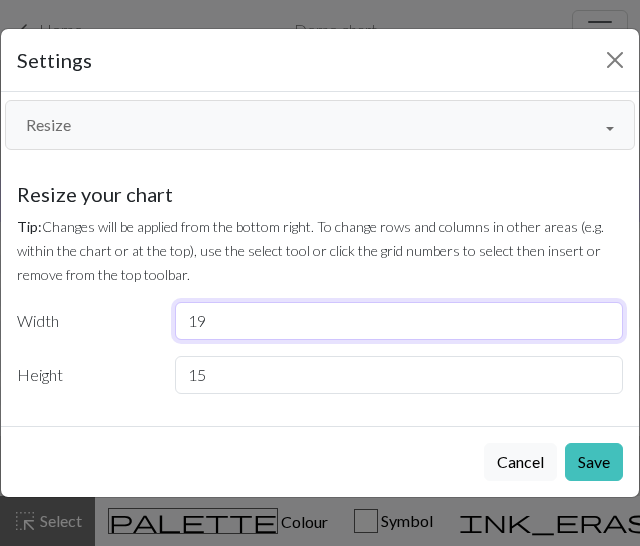 click on "19" at bounding box center [399, 321] 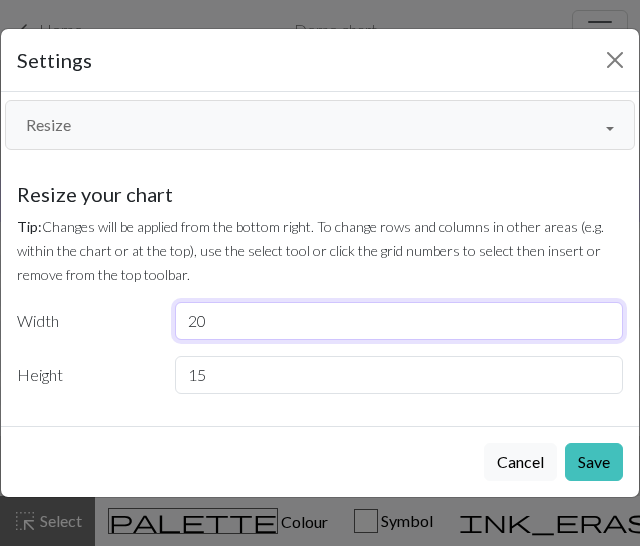 type on "20" 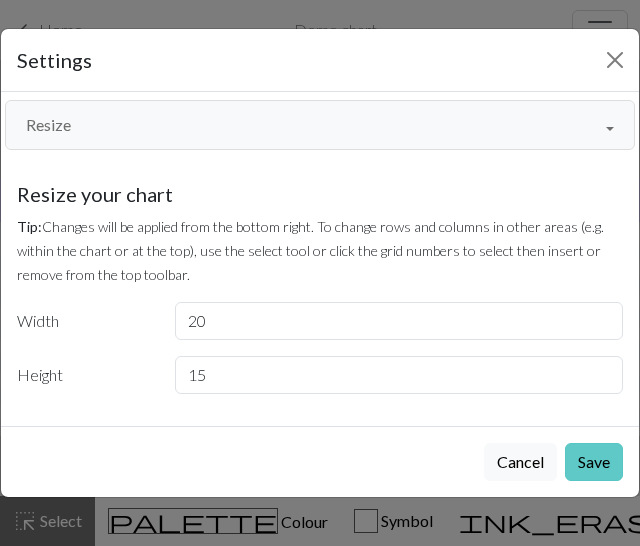 click on "Save" at bounding box center (594, 462) 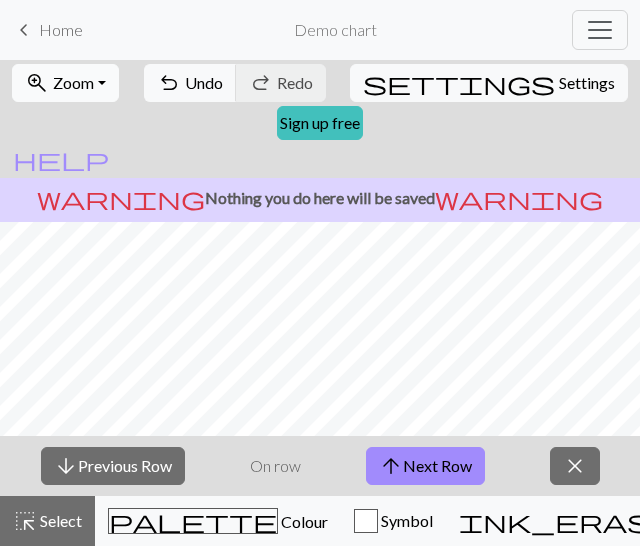 click on "Zoom" at bounding box center (73, 82) 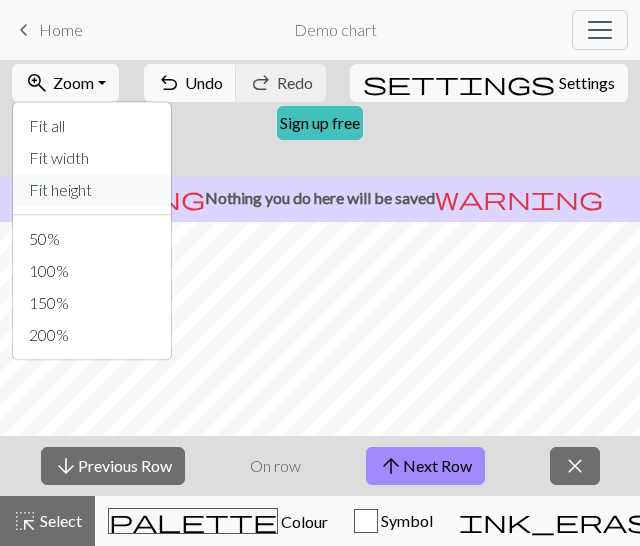 click on "Fit height" at bounding box center [92, 190] 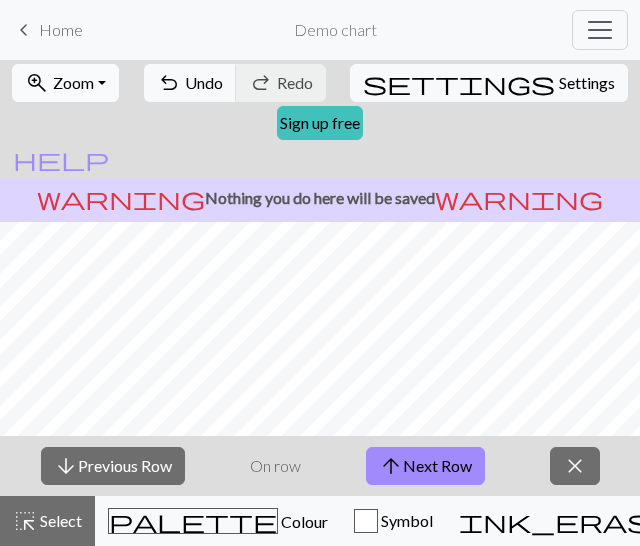 click on "Zoom" at bounding box center [73, 82] 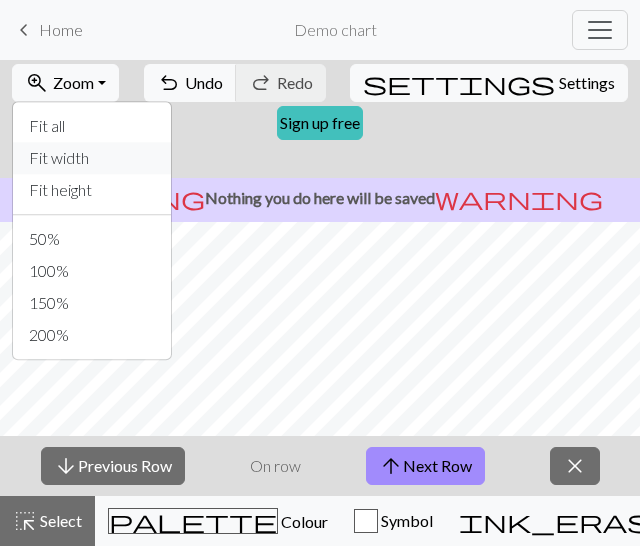 click on "Fit width" at bounding box center (92, 158) 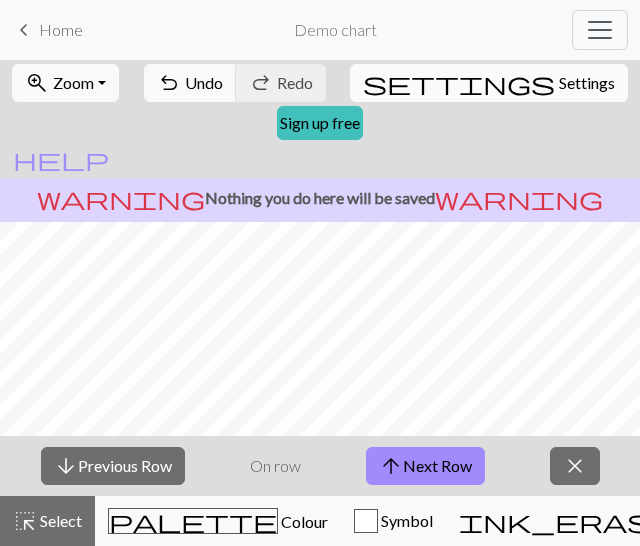 click on "Settings" at bounding box center [587, 83] 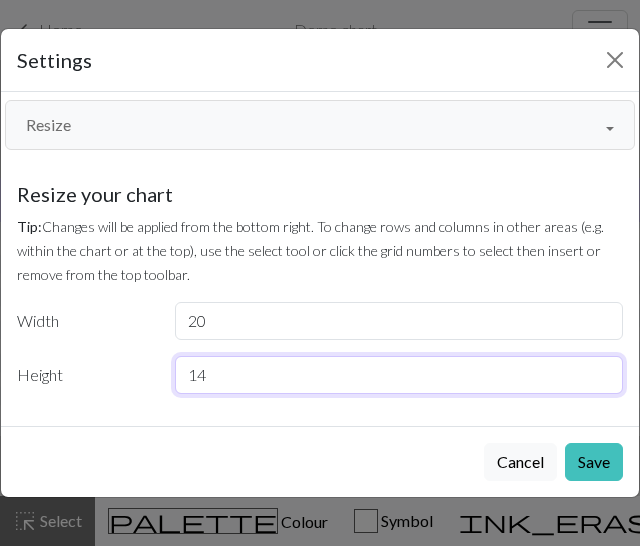 click on "14" at bounding box center (399, 375) 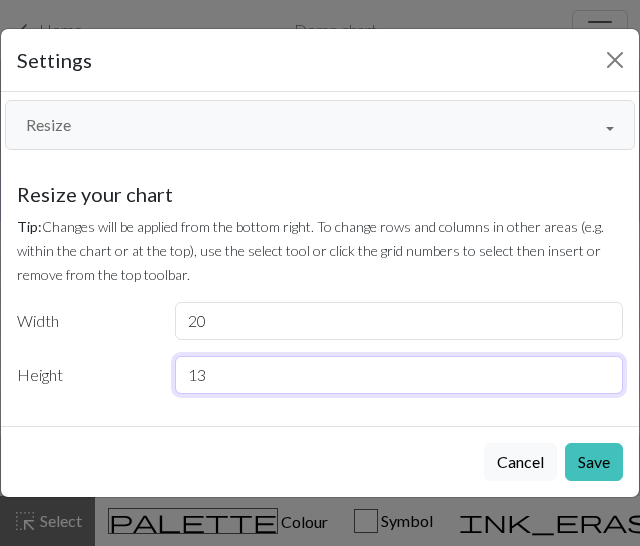click on "13" at bounding box center (399, 375) 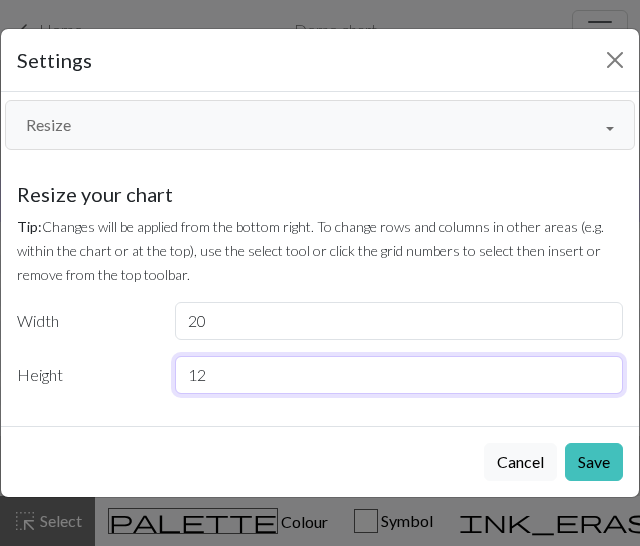 click on "12" at bounding box center (399, 375) 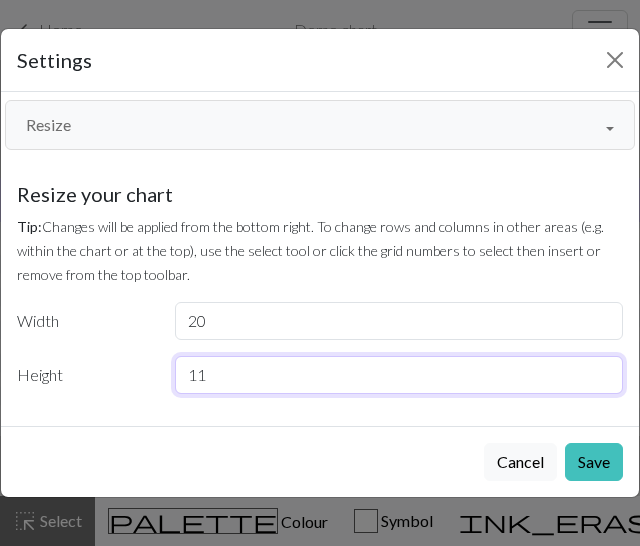click on "11" at bounding box center [399, 375] 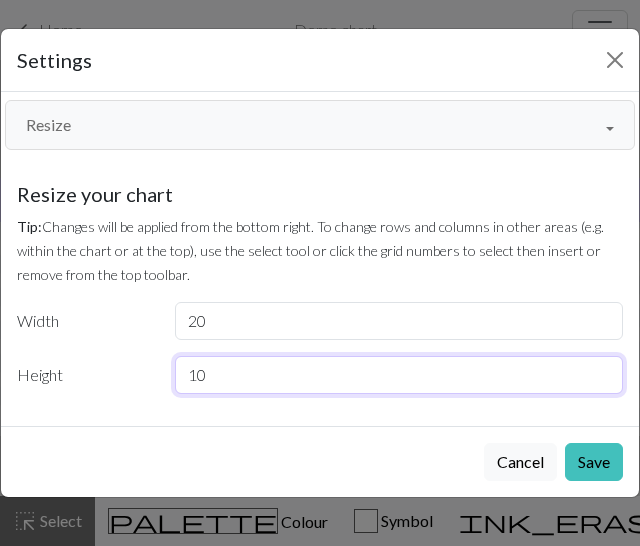 type on "10" 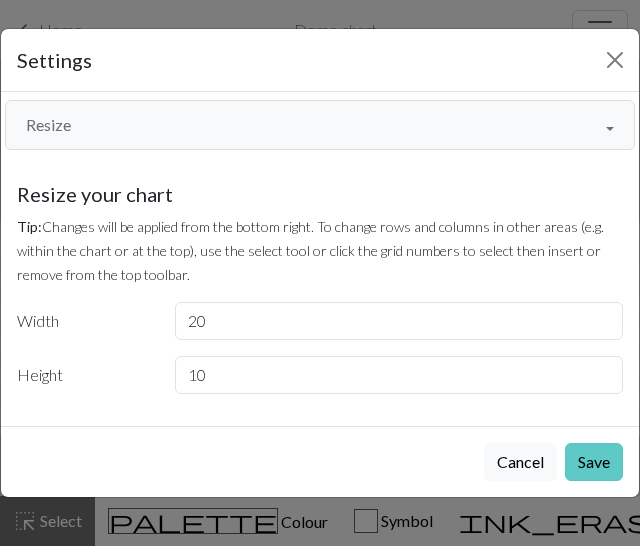 click on "Save" at bounding box center (594, 462) 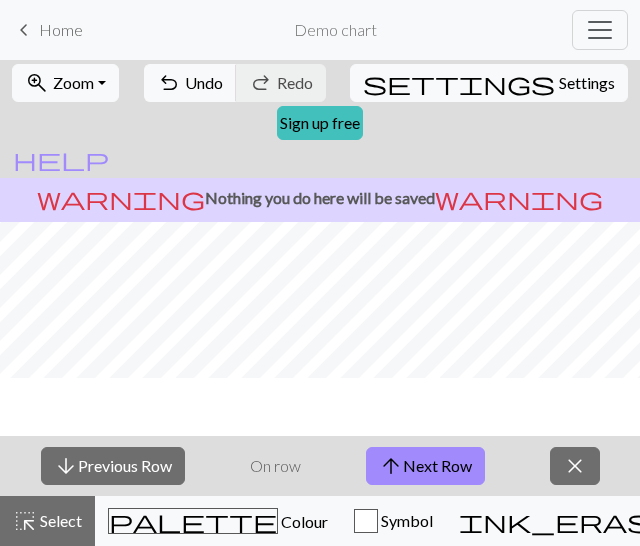 scroll, scrollTop: 0, scrollLeft: 0, axis: both 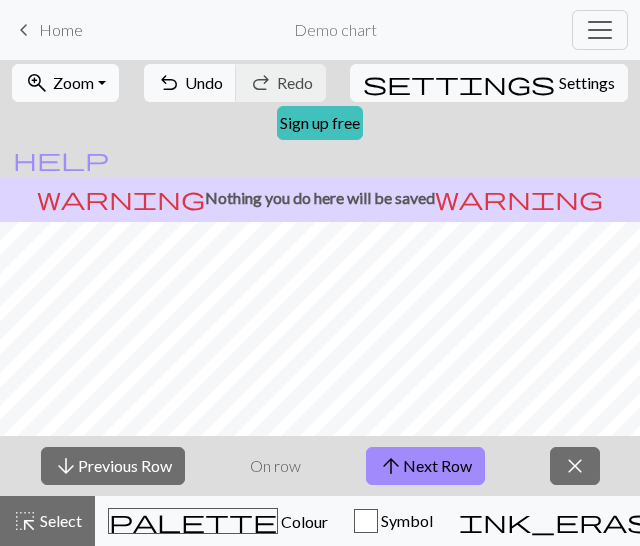 click on "Zoom" at bounding box center [73, 82] 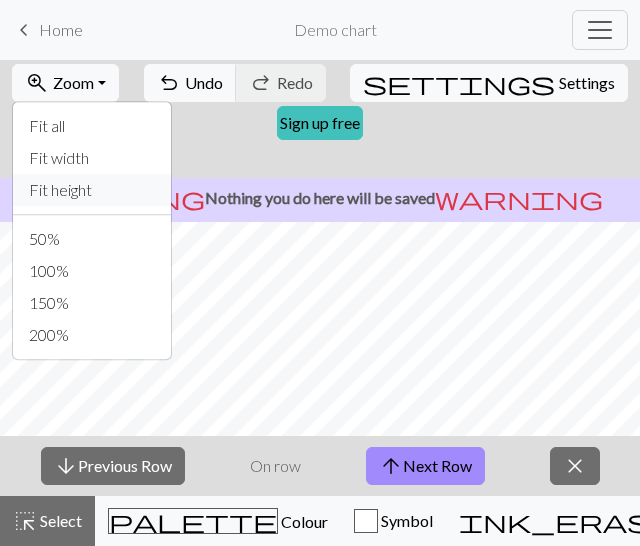click on "Fit height" at bounding box center [92, 190] 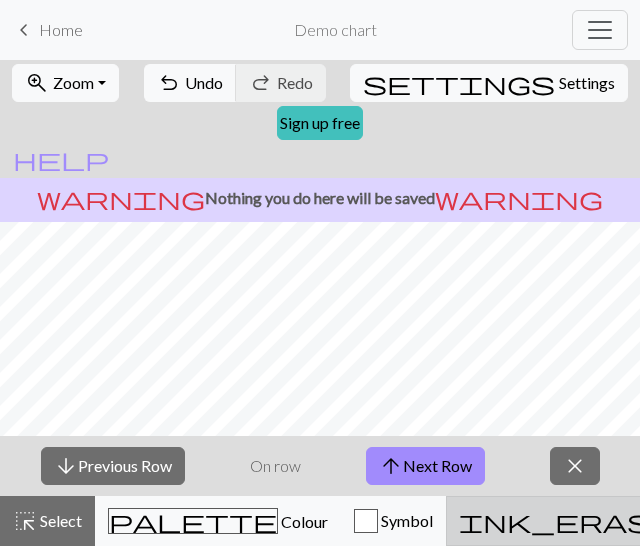 click on "ink_eraser" at bounding box center (579, 521) 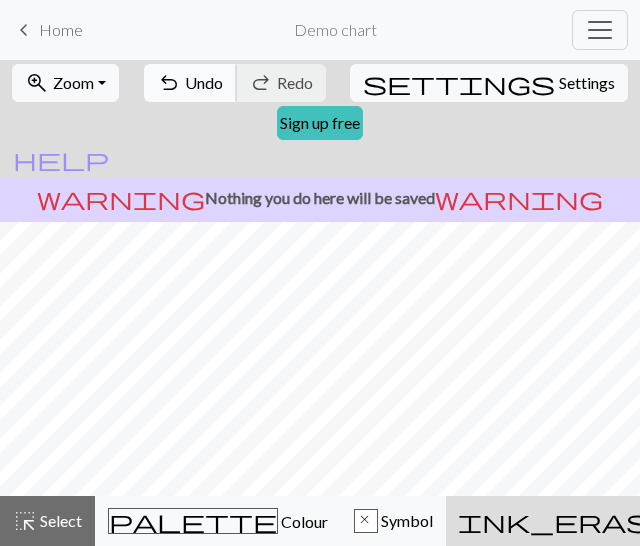 click on "undo Undo Undo" at bounding box center [190, 83] 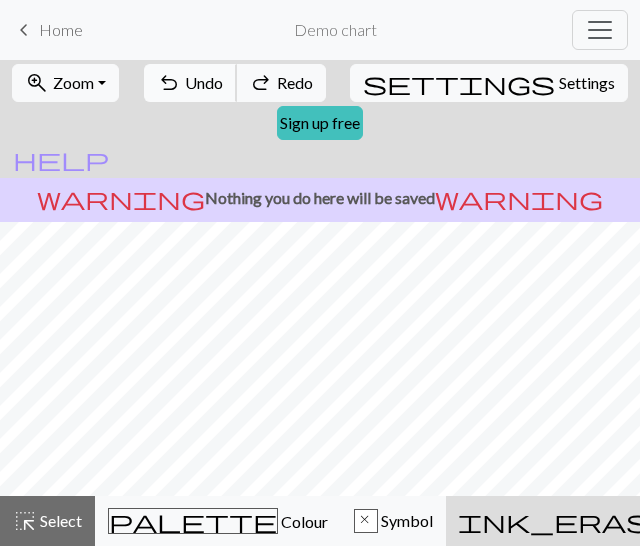click on "undo Undo Undo" at bounding box center (190, 83) 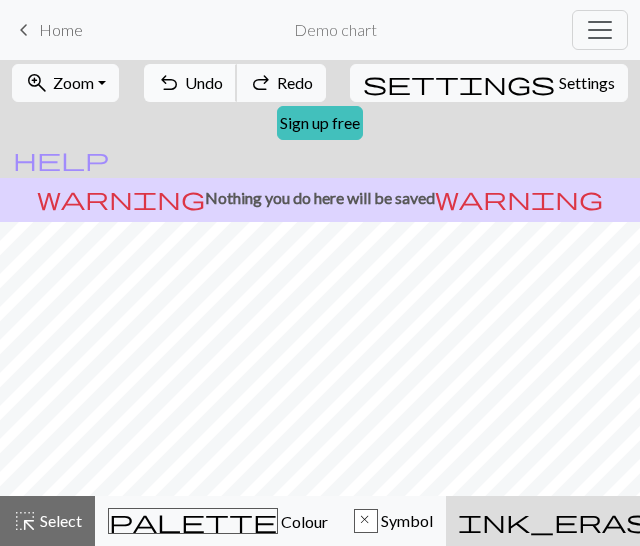 click on "undo Undo Undo" at bounding box center (190, 83) 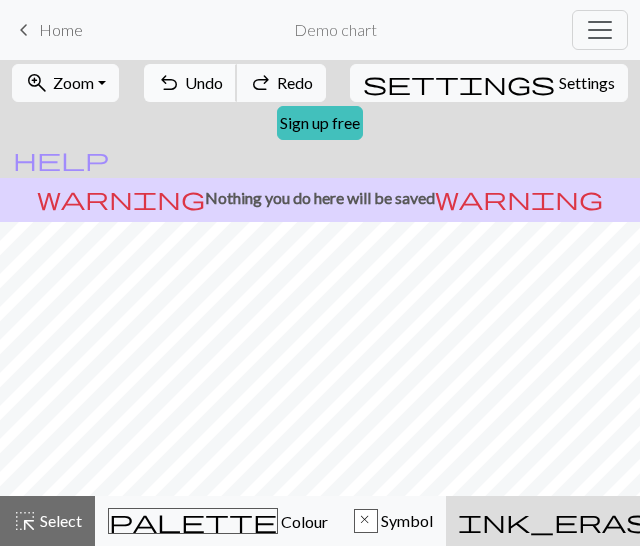 click on "undo Undo Undo" at bounding box center (190, 83) 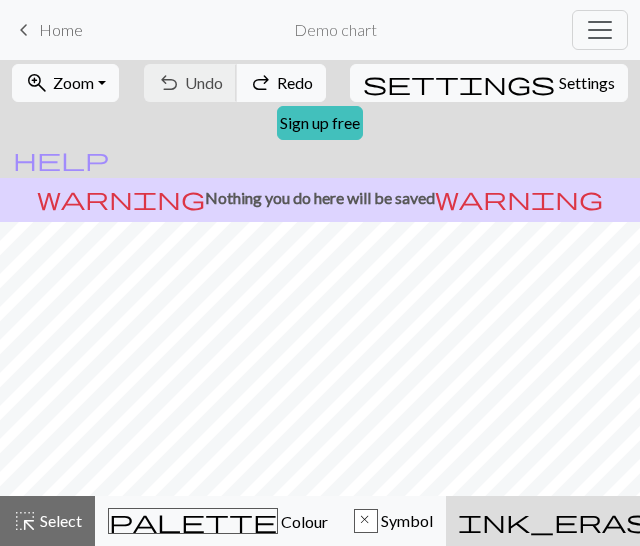click on "undo Undo Undo redo Redo Redo" at bounding box center (235, 83) 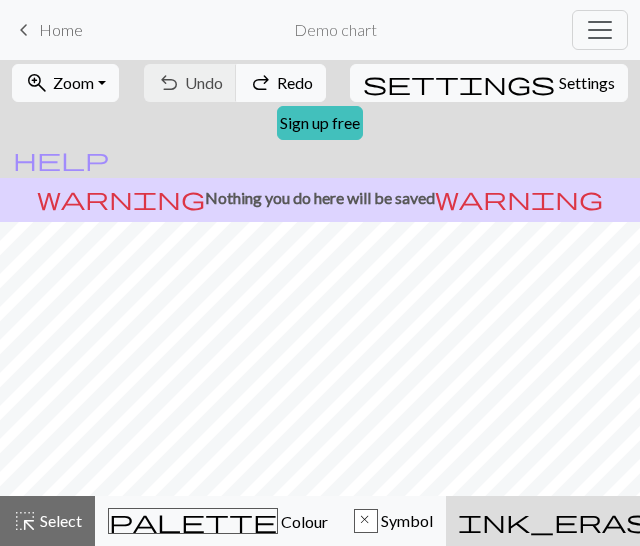 click on "undo Undo Undo redo Redo Redo" at bounding box center [235, 83] 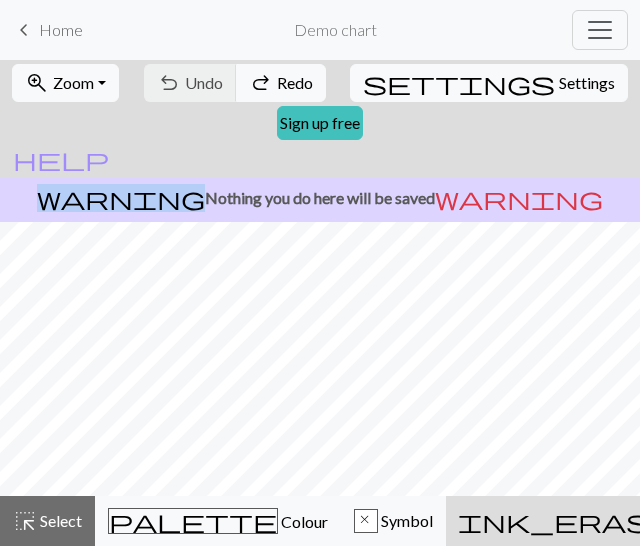 click on "undo Undo Undo redo Redo Redo" at bounding box center [235, 83] 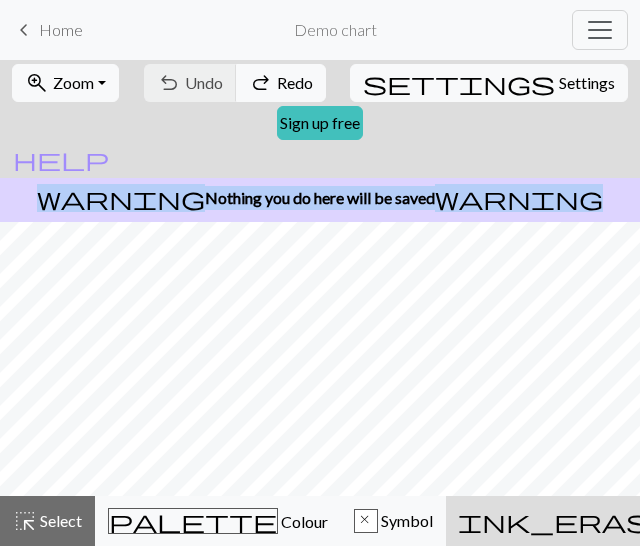 click on "undo Undo Undo redo Redo Redo" at bounding box center (235, 83) 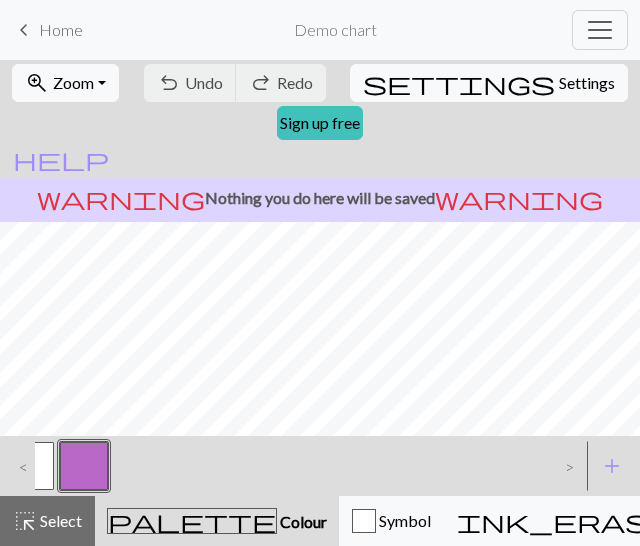 scroll, scrollTop: 0, scrollLeft: 0, axis: both 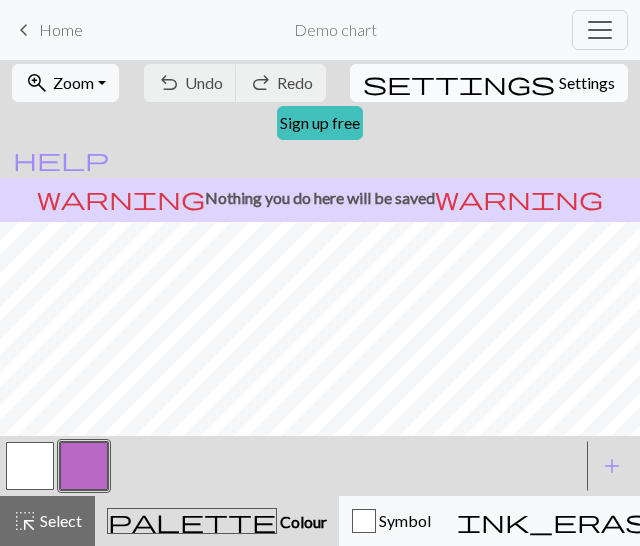 click on "Settings" at bounding box center (587, 83) 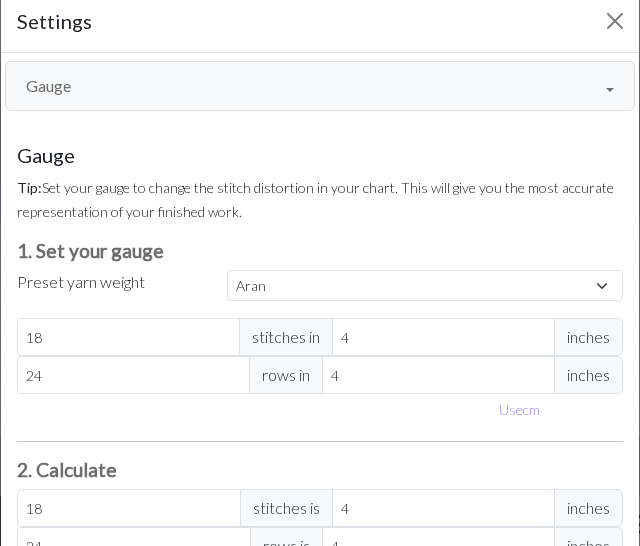 scroll, scrollTop: 0, scrollLeft: 0, axis: both 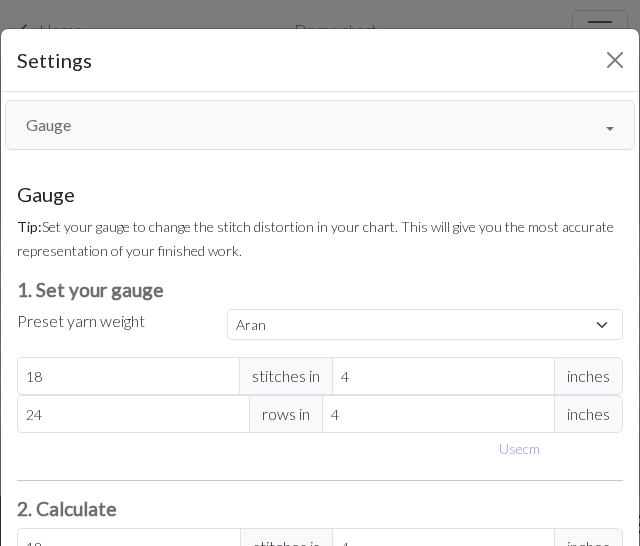 click on "Gauge" at bounding box center (320, 125) 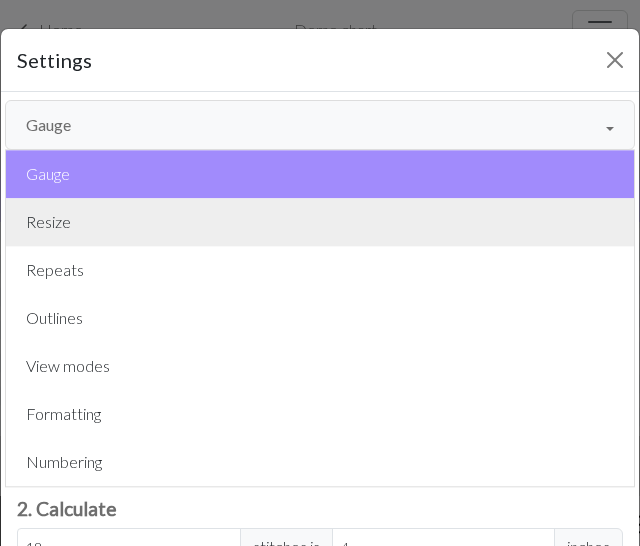 click on "Resize" at bounding box center (320, 222) 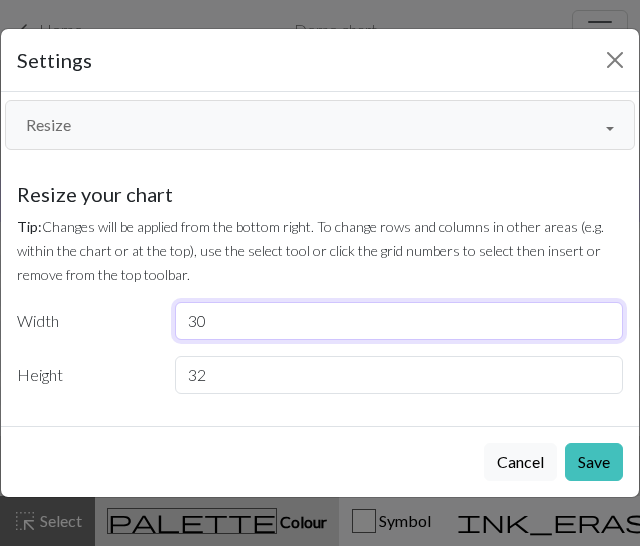 drag, startPoint x: 251, startPoint y: 331, endPoint x: 119, endPoint y: 324, distance: 132.18547 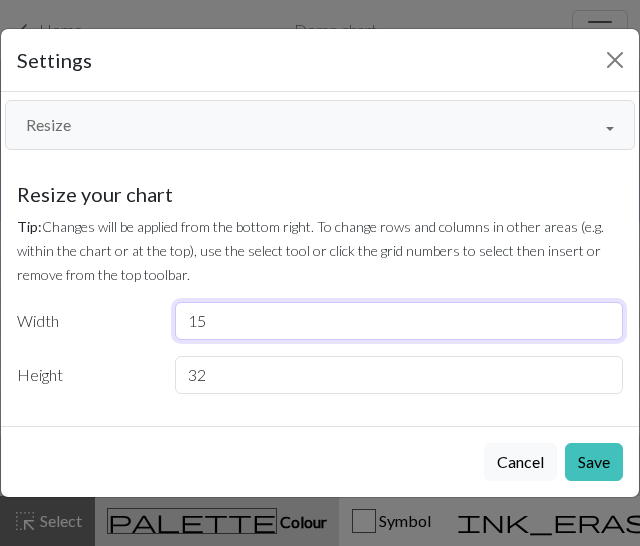 type on "15" 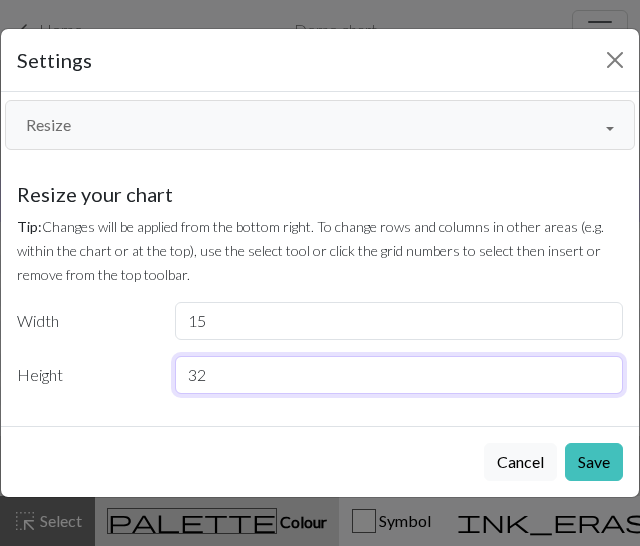 drag, startPoint x: 233, startPoint y: 379, endPoint x: 170, endPoint y: 373, distance: 63.28507 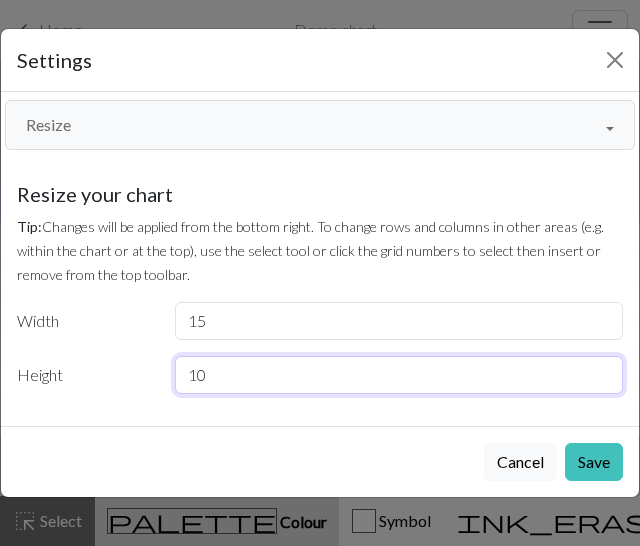 type on "10" 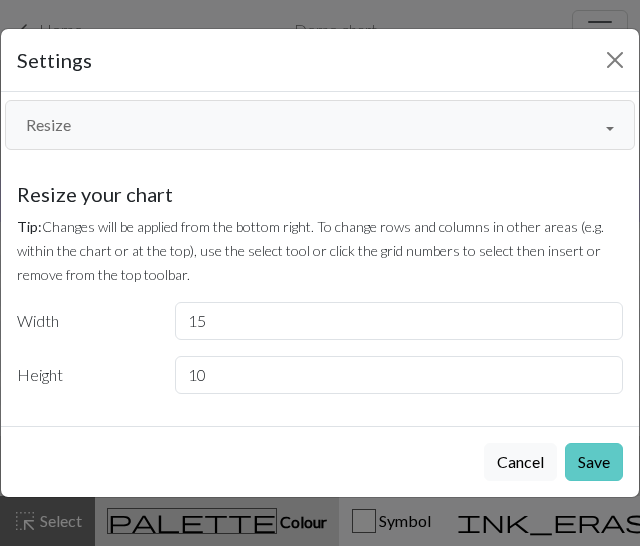 click on "Save" at bounding box center [594, 462] 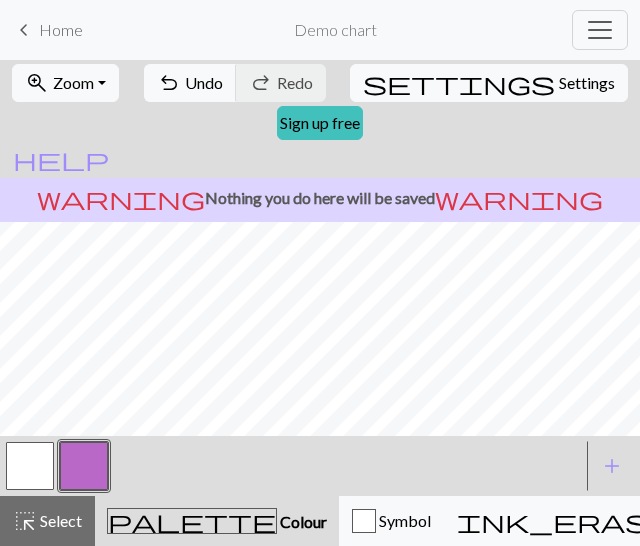 scroll, scrollTop: 0, scrollLeft: 0, axis: both 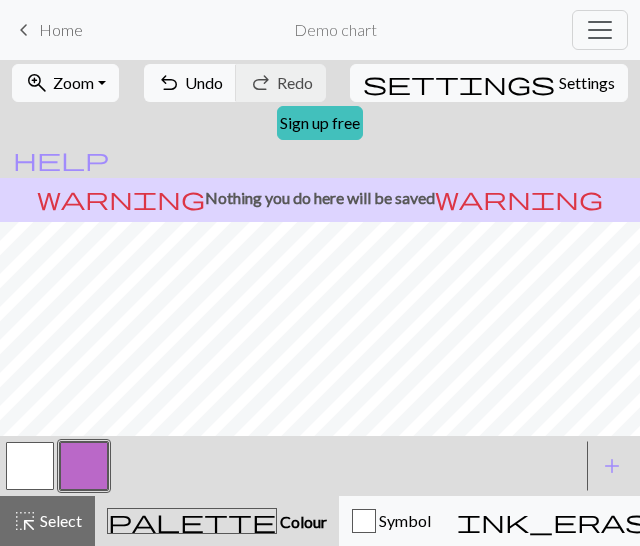 click at bounding box center [30, 466] 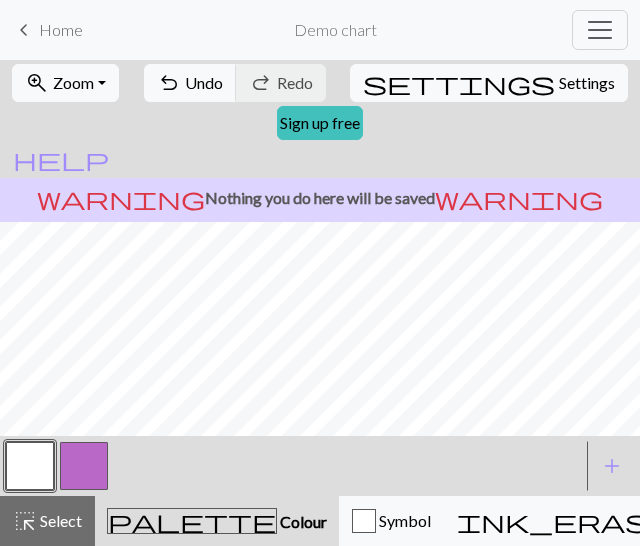 click at bounding box center [84, 466] 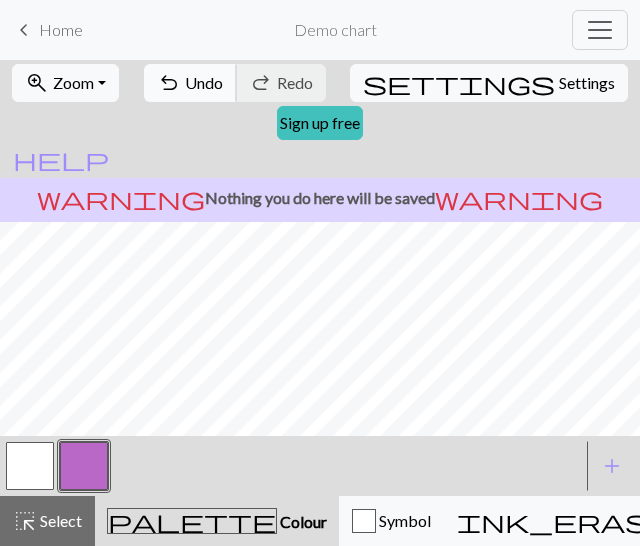 click on "Undo" at bounding box center (204, 82) 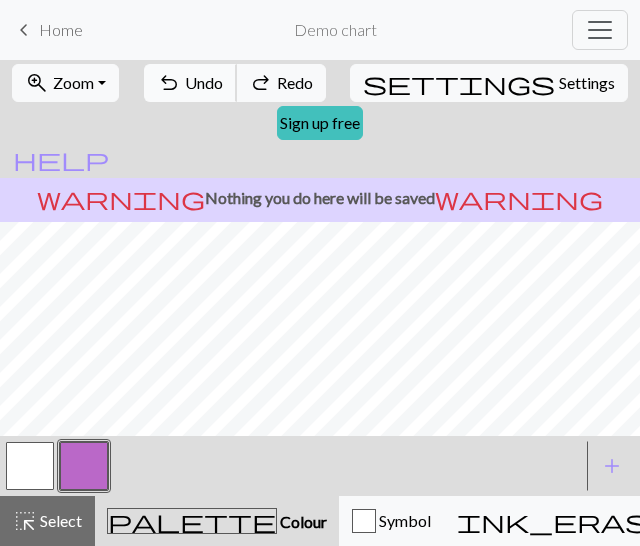 click on "Undo" at bounding box center [204, 82] 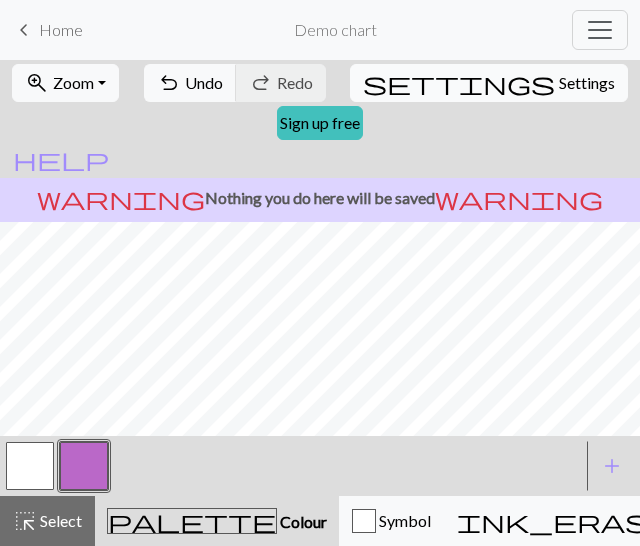 click on "Settings" at bounding box center (587, 83) 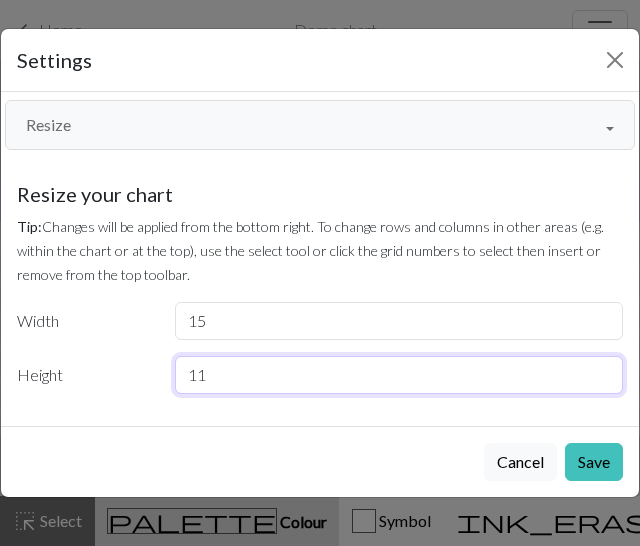 click on "11" at bounding box center [399, 375] 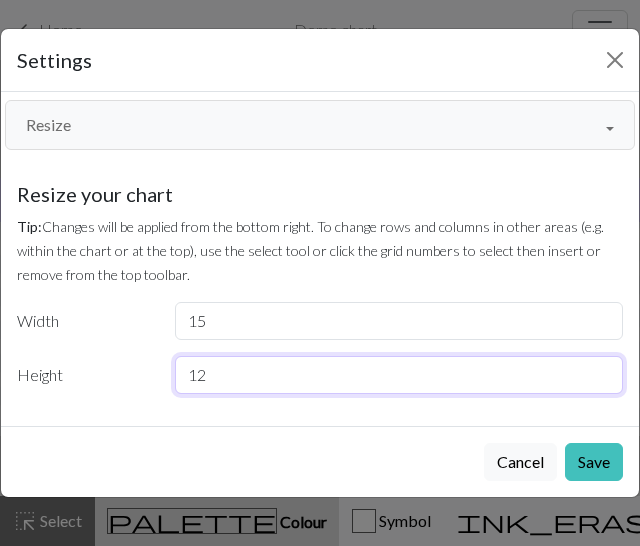click on "12" at bounding box center [399, 375] 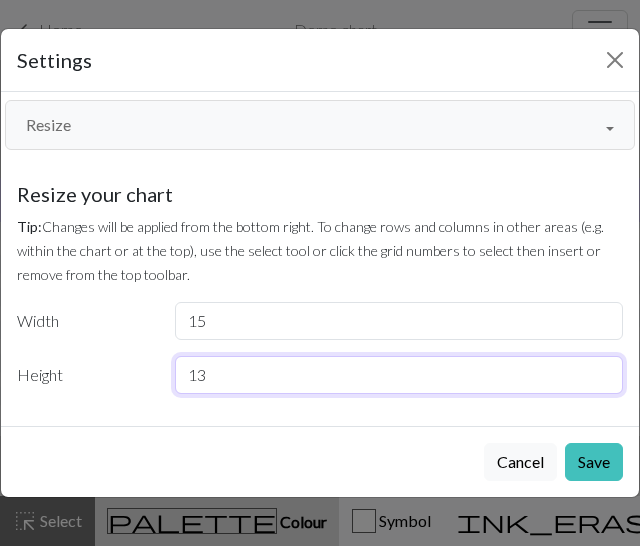 click on "13" at bounding box center (399, 375) 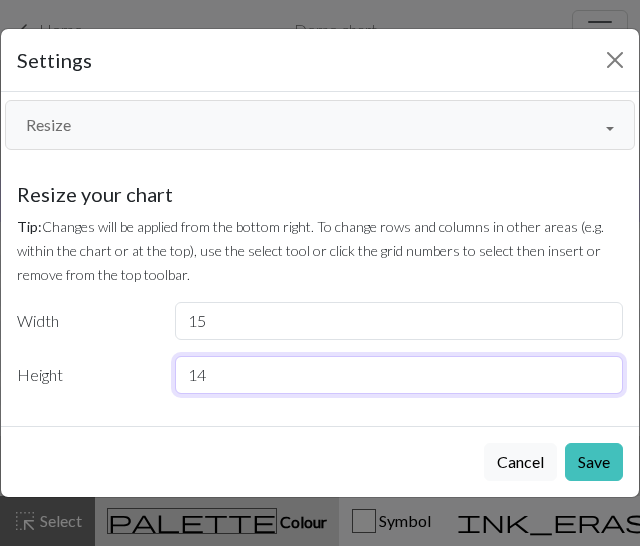 click on "14" at bounding box center [399, 375] 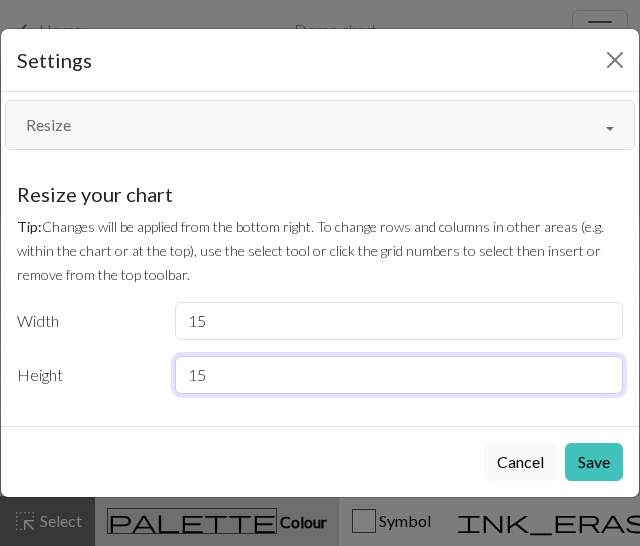 click on "15" at bounding box center (399, 375) 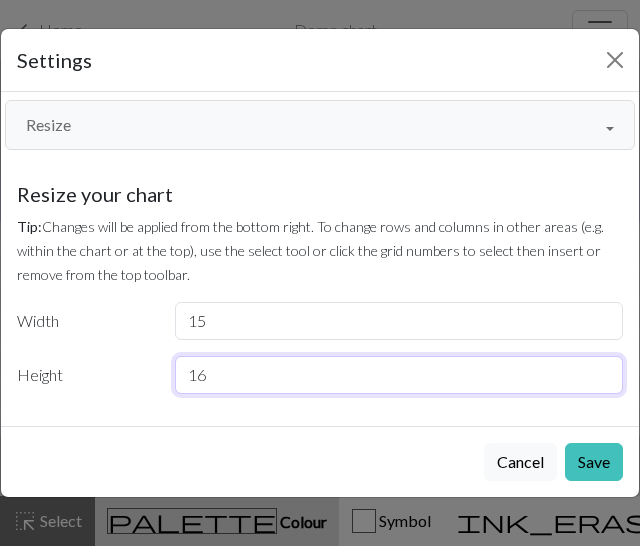 click on "16" at bounding box center (399, 375) 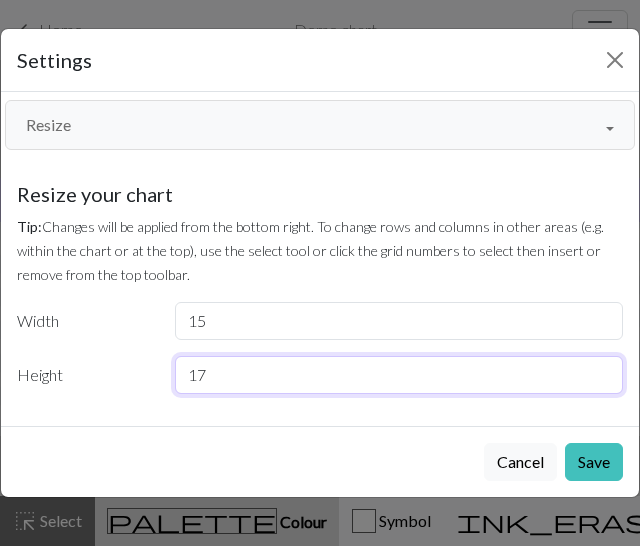 click on "17" at bounding box center (399, 375) 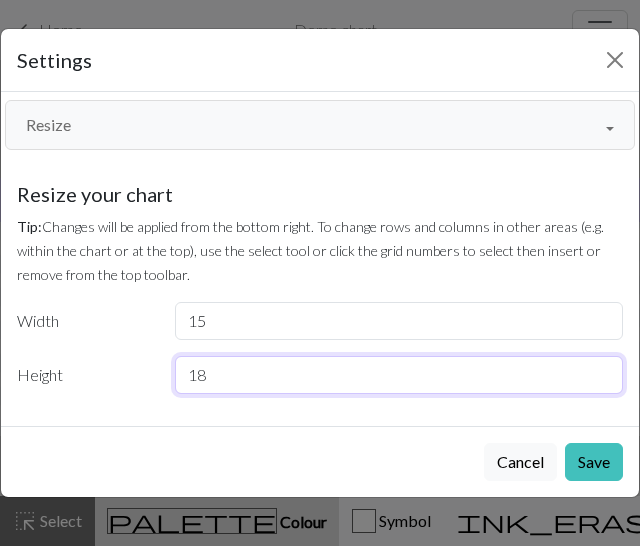 click on "18" at bounding box center (399, 375) 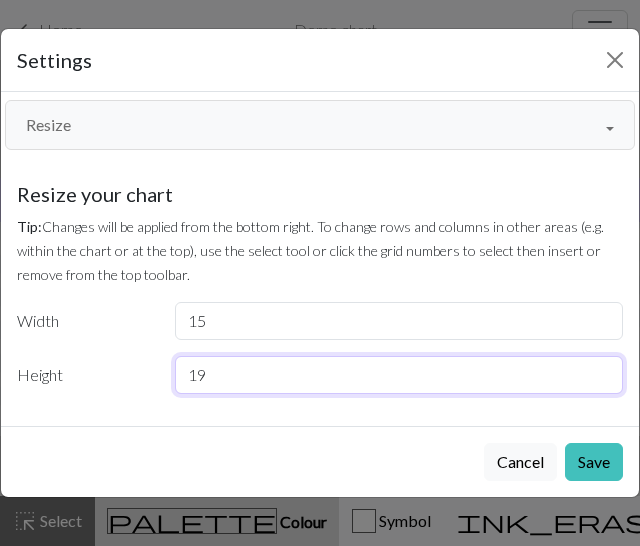 click on "19" at bounding box center (399, 375) 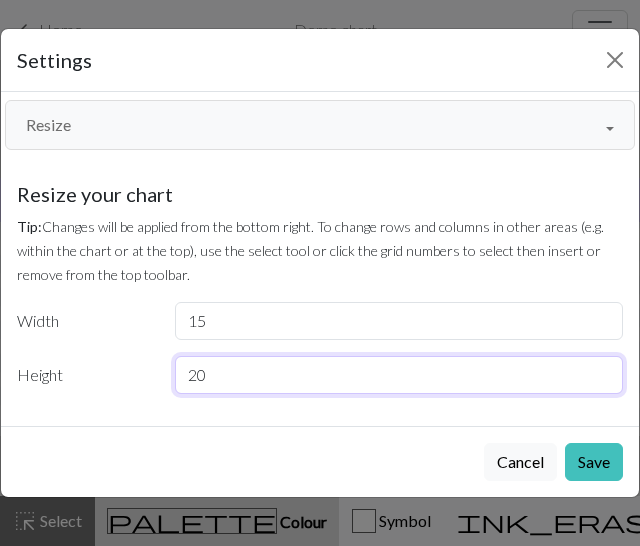 type on "20" 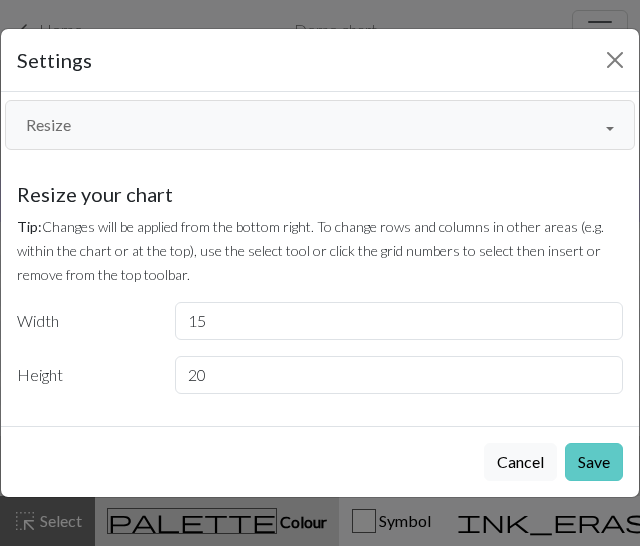 click on "Save" at bounding box center [594, 462] 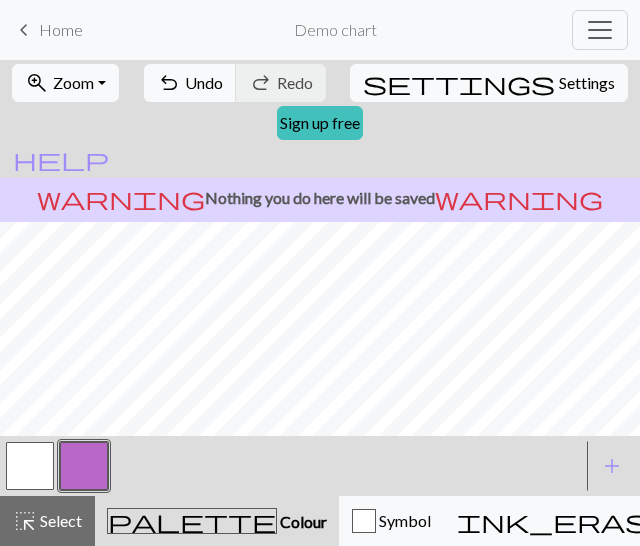 scroll, scrollTop: 0, scrollLeft: 0, axis: both 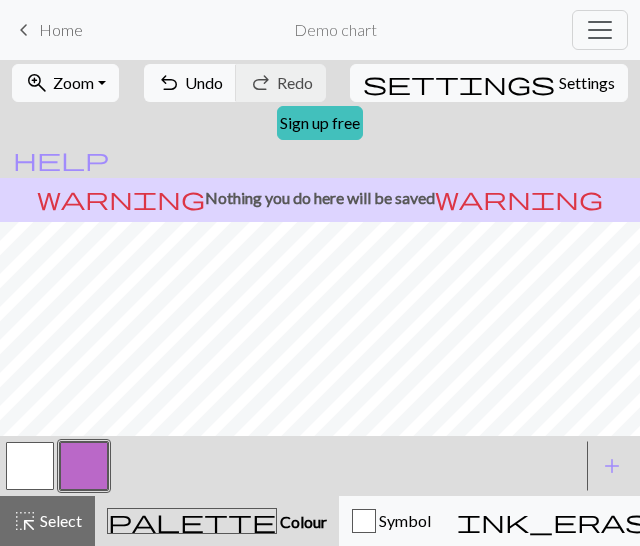 click on "Colour" at bounding box center (302, 521) 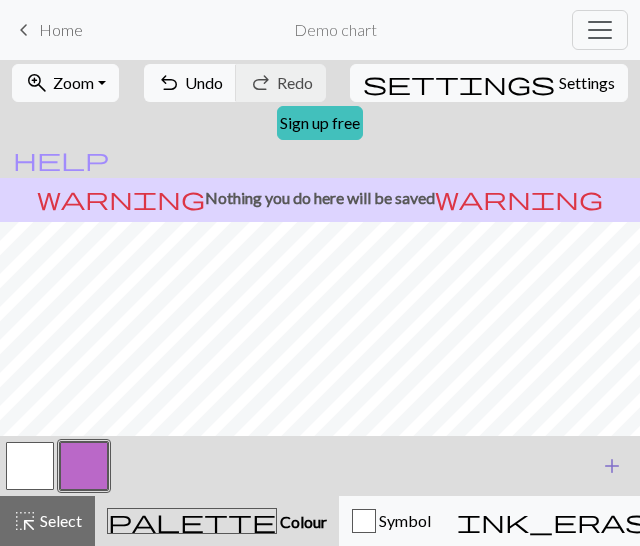 click on "add" at bounding box center (612, 466) 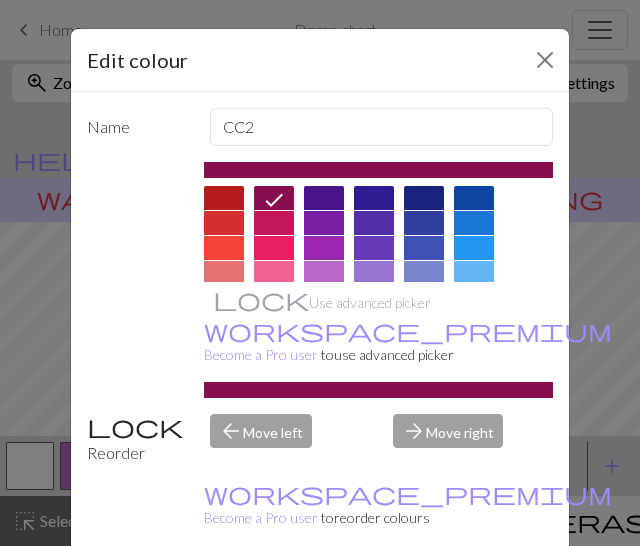 scroll, scrollTop: 200, scrollLeft: 0, axis: vertical 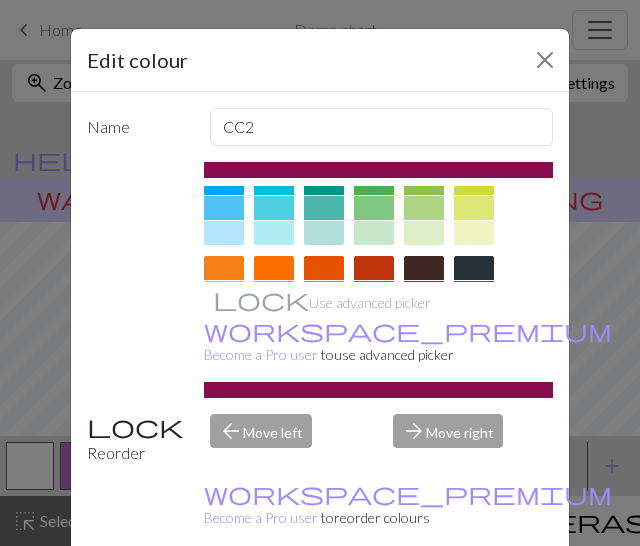 click at bounding box center (424, 183) 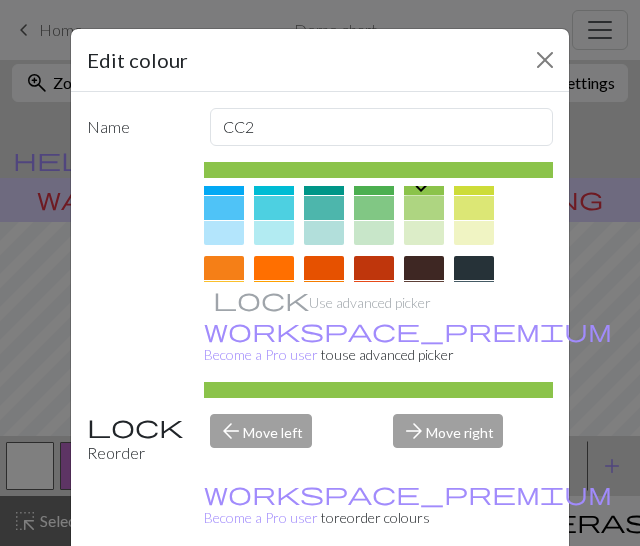 click on "Done" at bounding box center [440, 597] 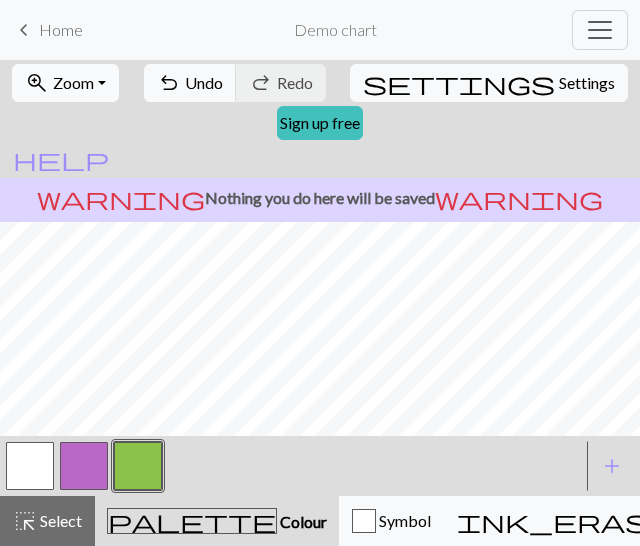 click on "zoom_in Zoom Zoom" at bounding box center (65, 83) 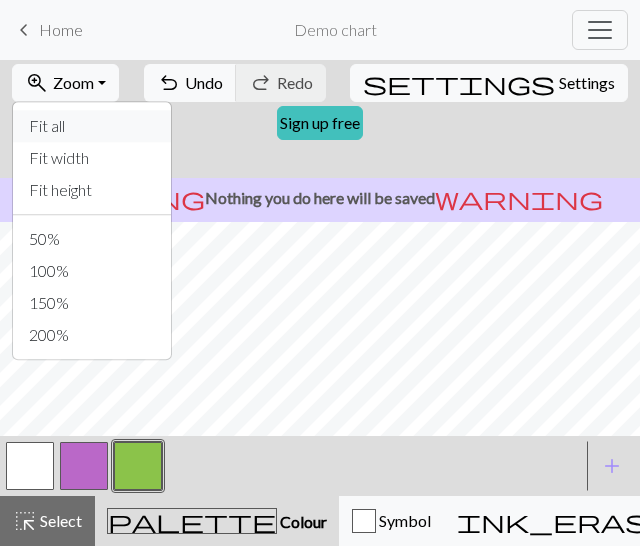 click on "Fit all" at bounding box center [92, 126] 